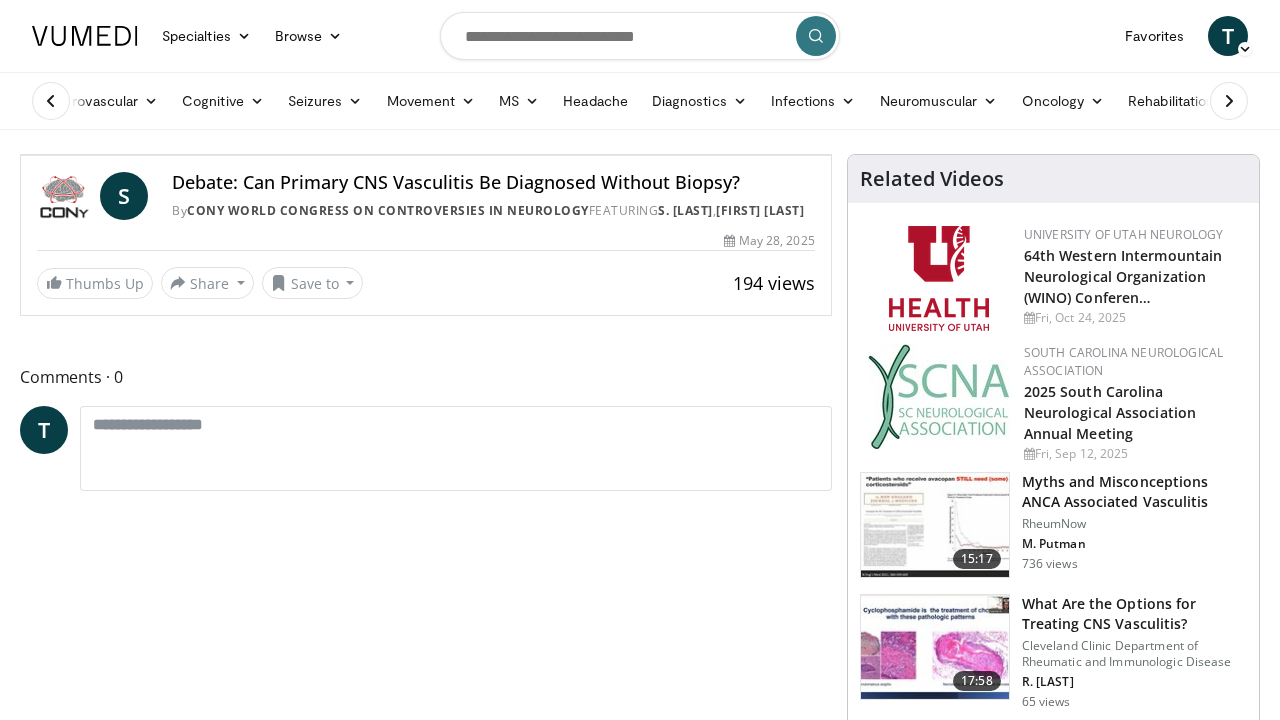 scroll, scrollTop: 0, scrollLeft: 0, axis: both 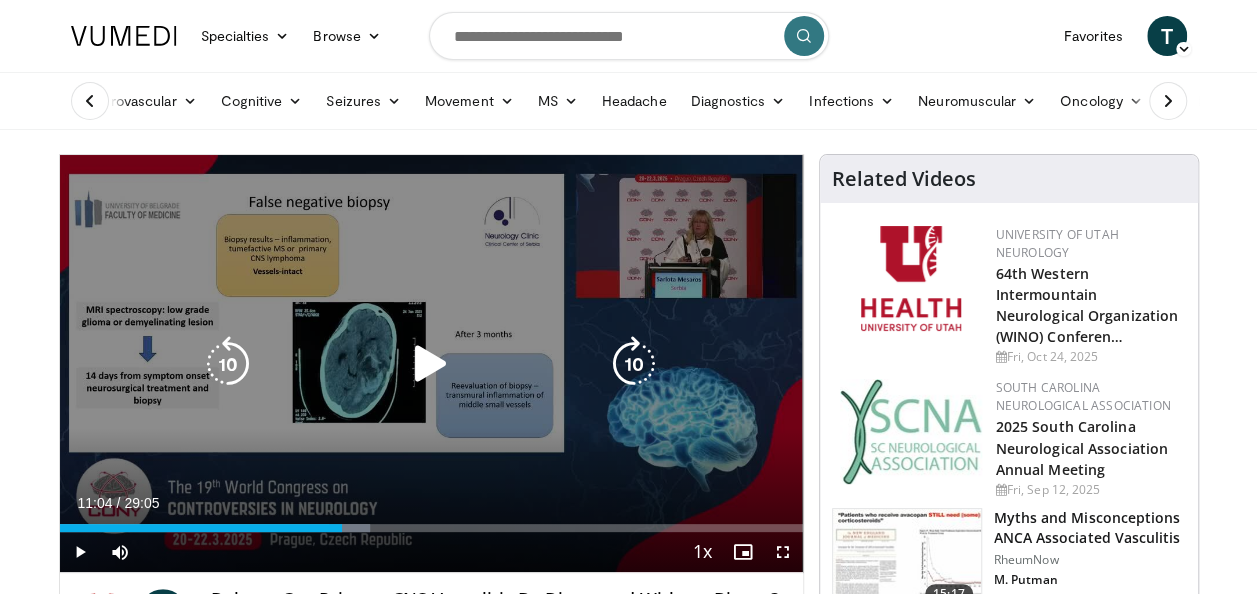 click at bounding box center [431, 364] 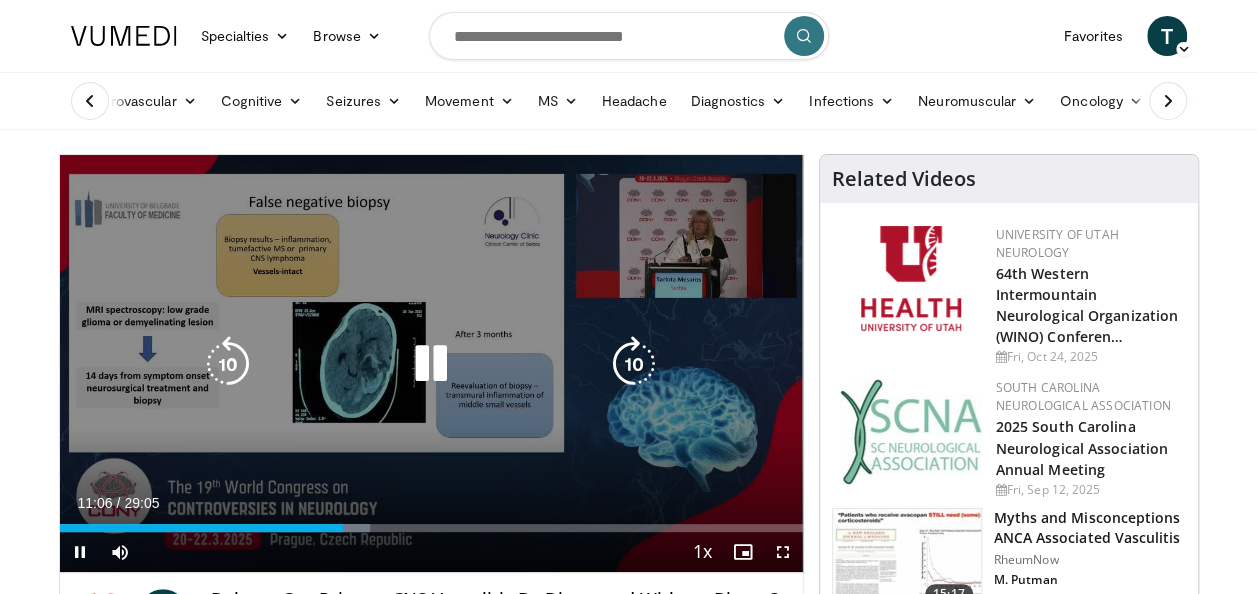 type 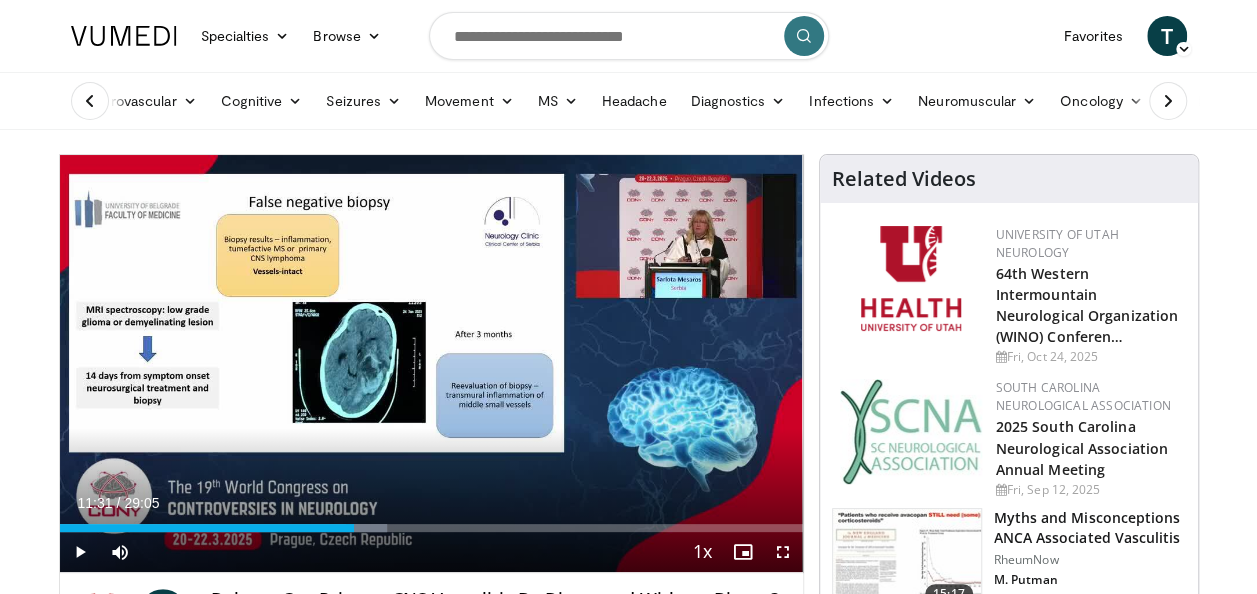 click on "10 seconds
Tap to unmute" at bounding box center [431, 363] 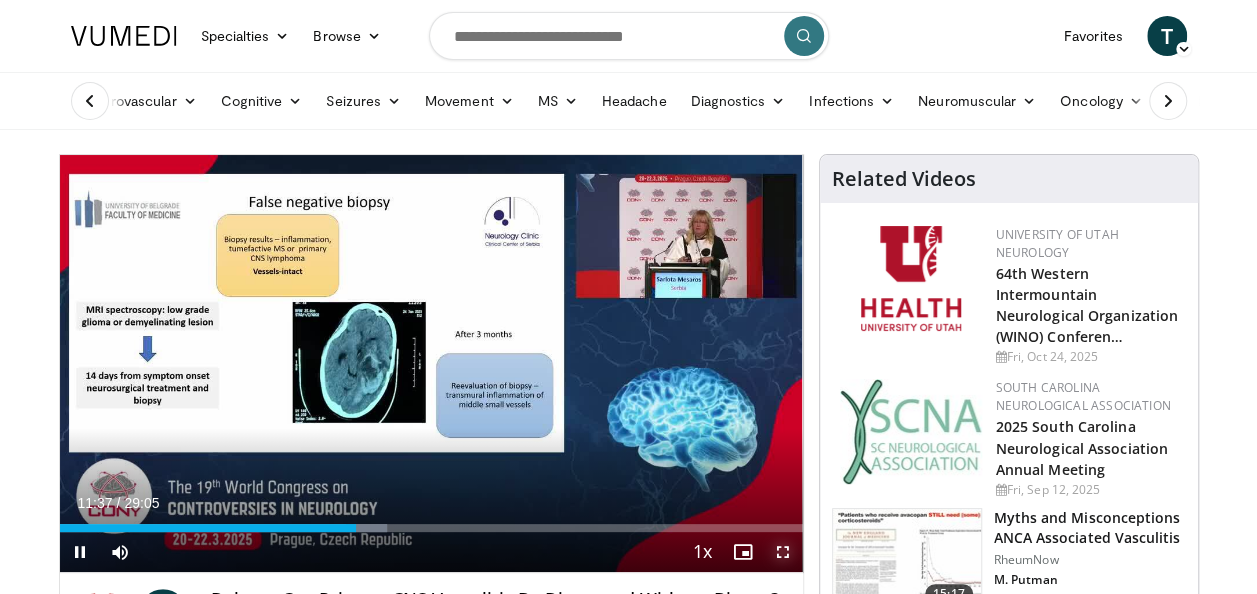 click at bounding box center (783, 552) 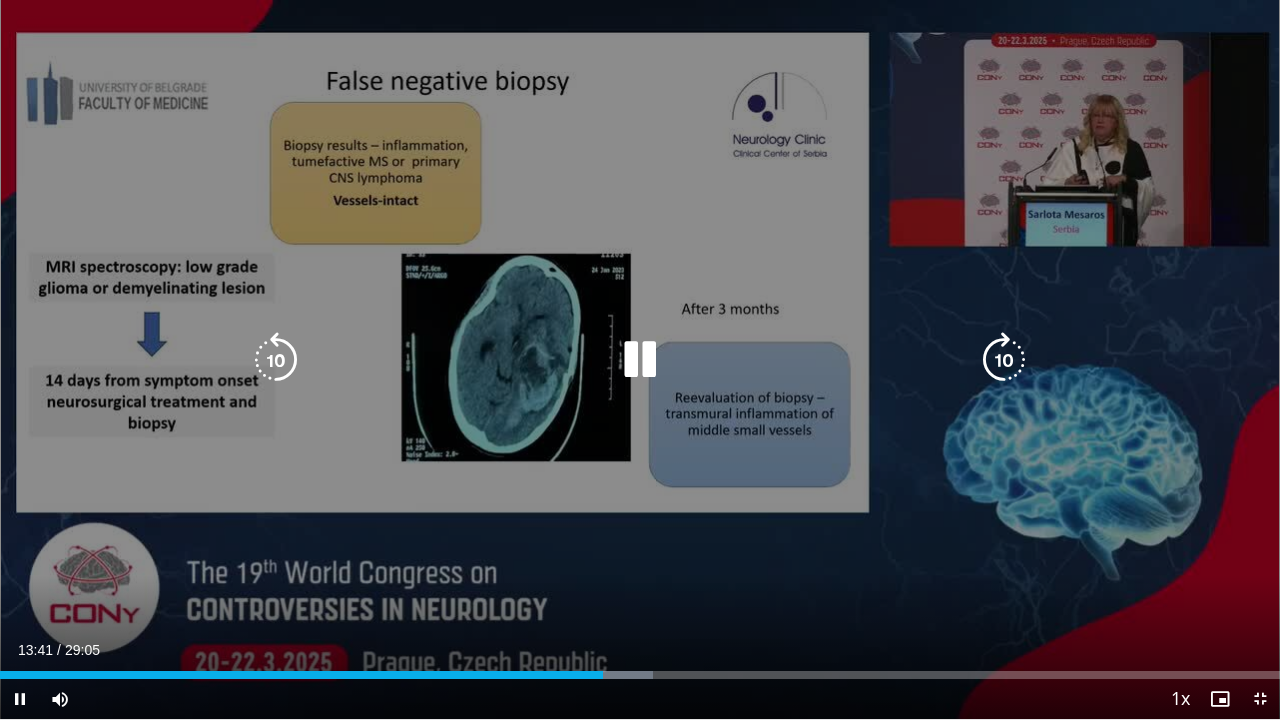 click on "10 seconds
Tap to unmute" at bounding box center [640, 359] 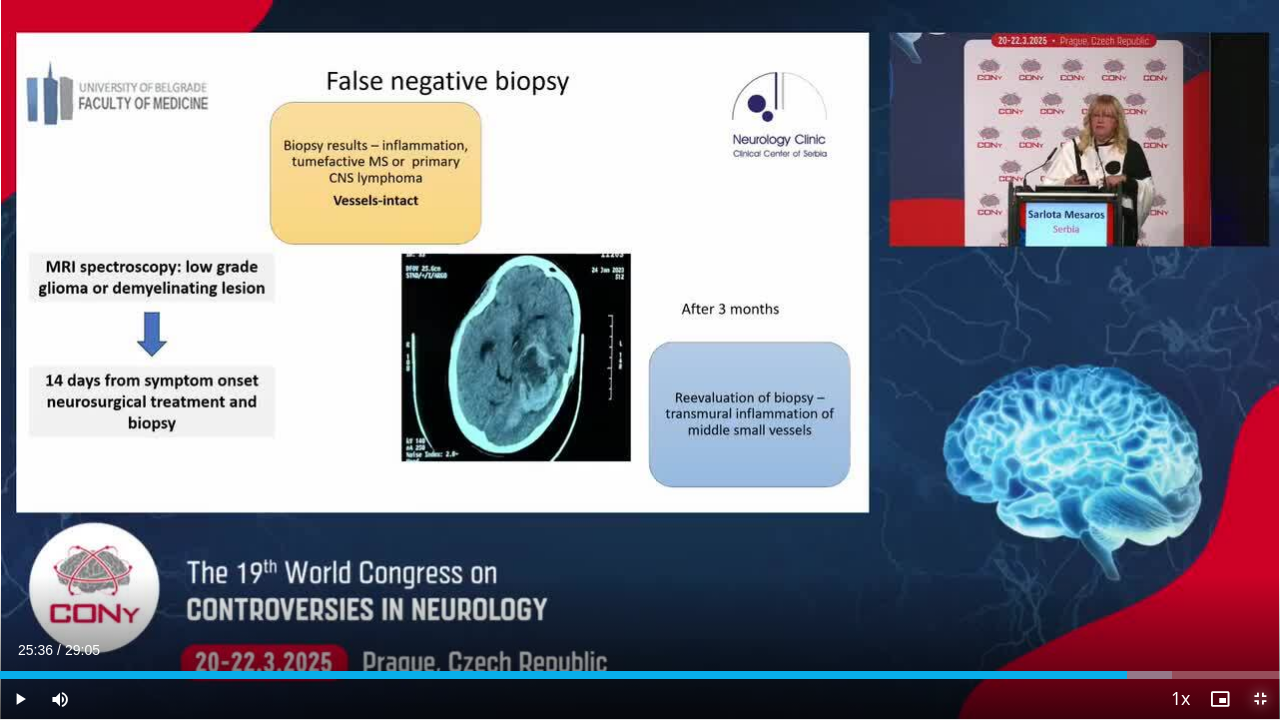 click at bounding box center [1260, 699] 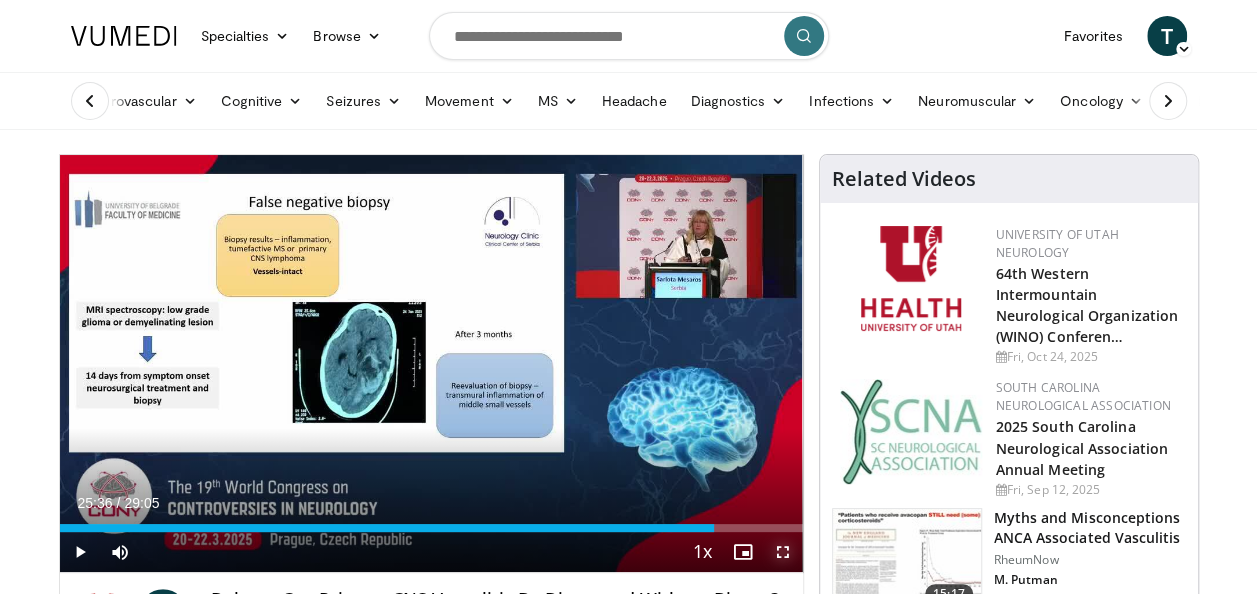 click at bounding box center [783, 552] 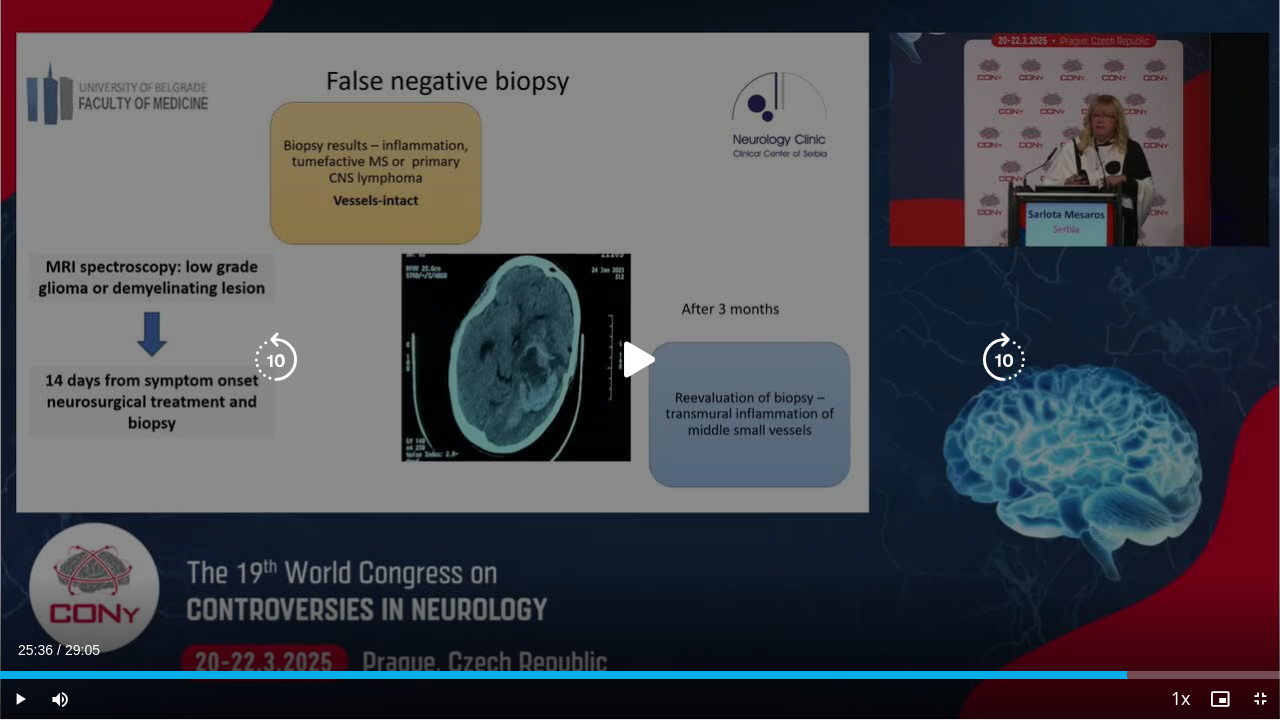 click at bounding box center [640, 360] 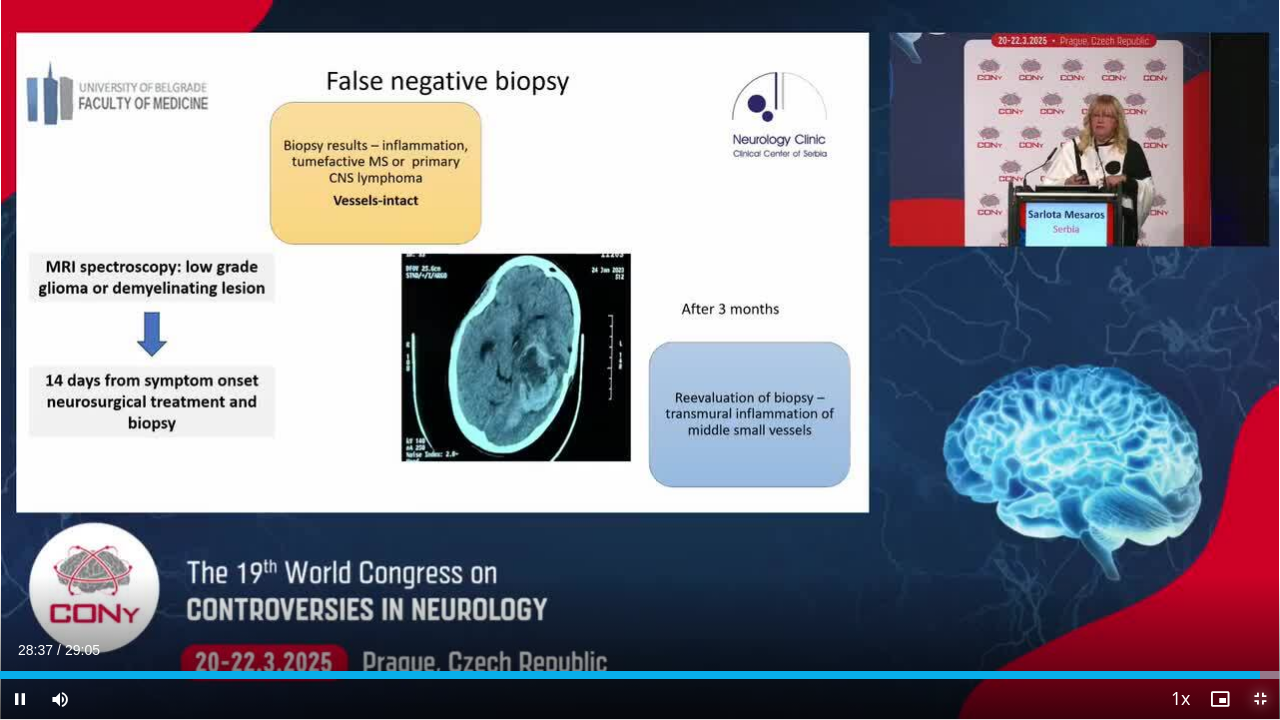 click at bounding box center [1260, 699] 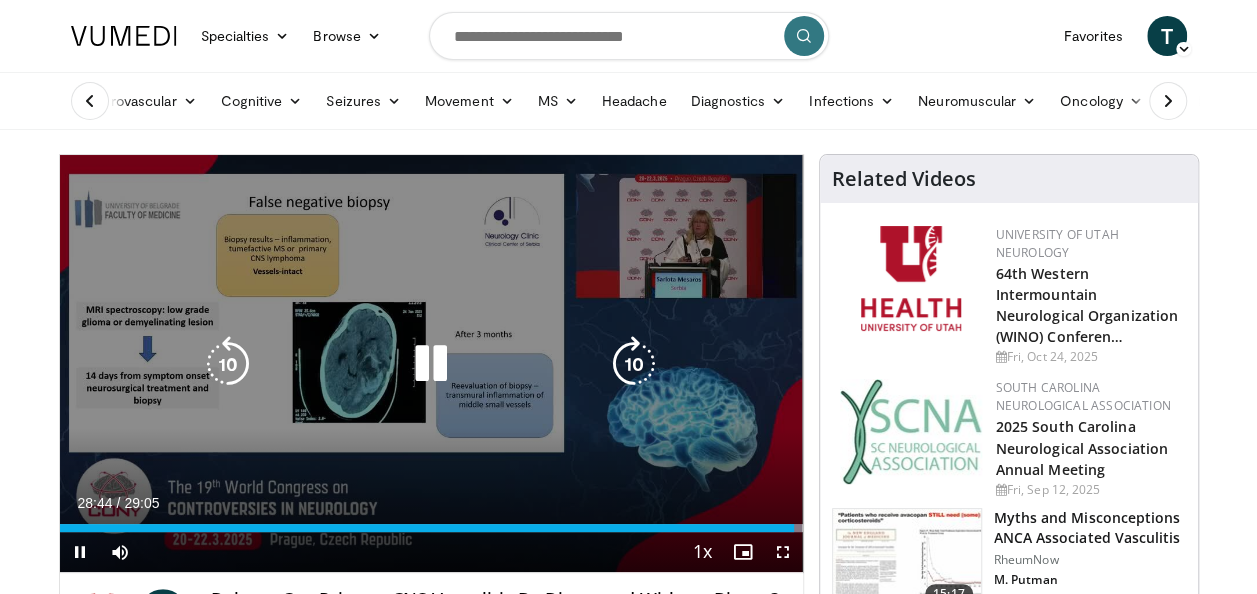 drag, startPoint x: 344, startPoint y: 290, endPoint x: 524, endPoint y: 438, distance: 233.03218 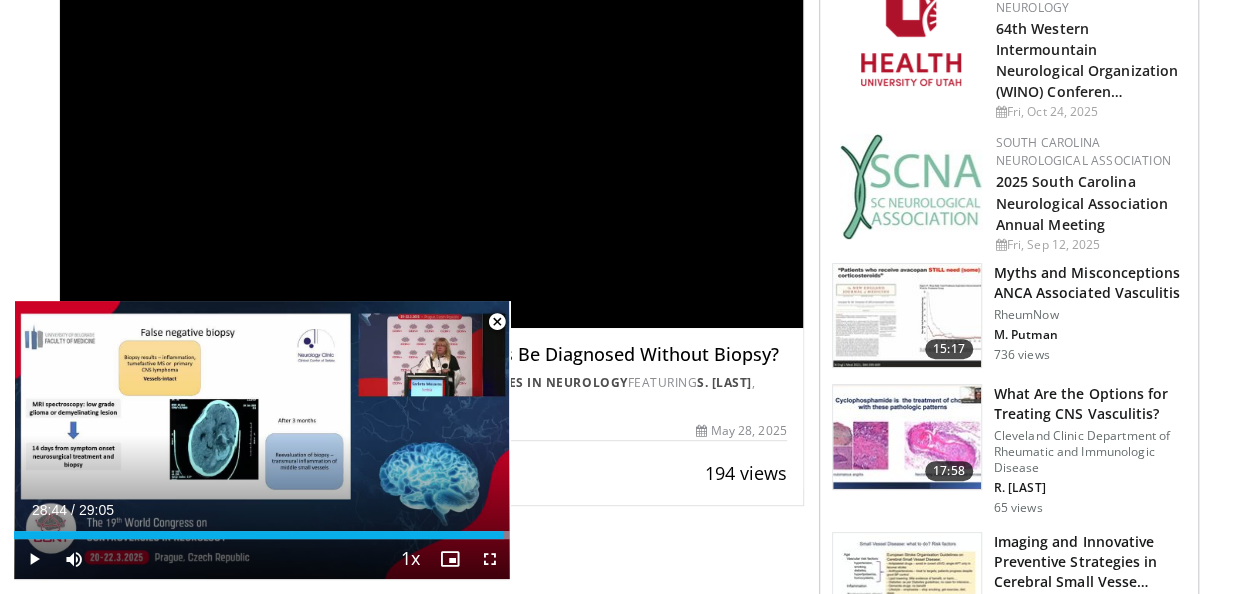 scroll, scrollTop: 246, scrollLeft: 0, axis: vertical 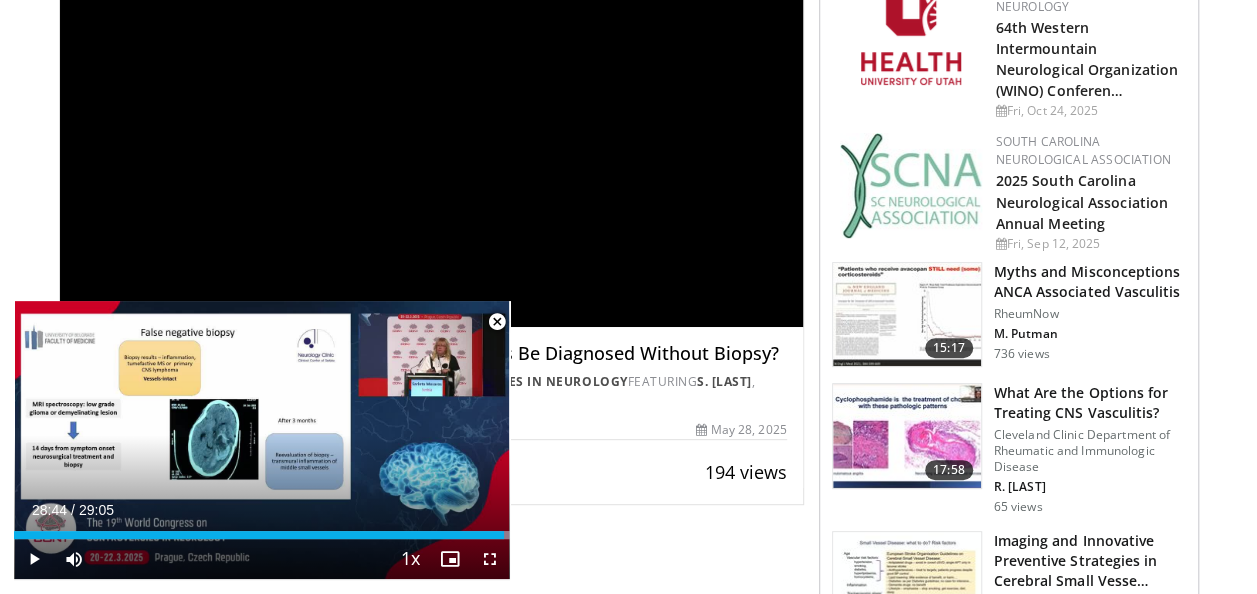 click on "What Are the Options for Treating CNS Vasculitis?" at bounding box center [1090, 403] 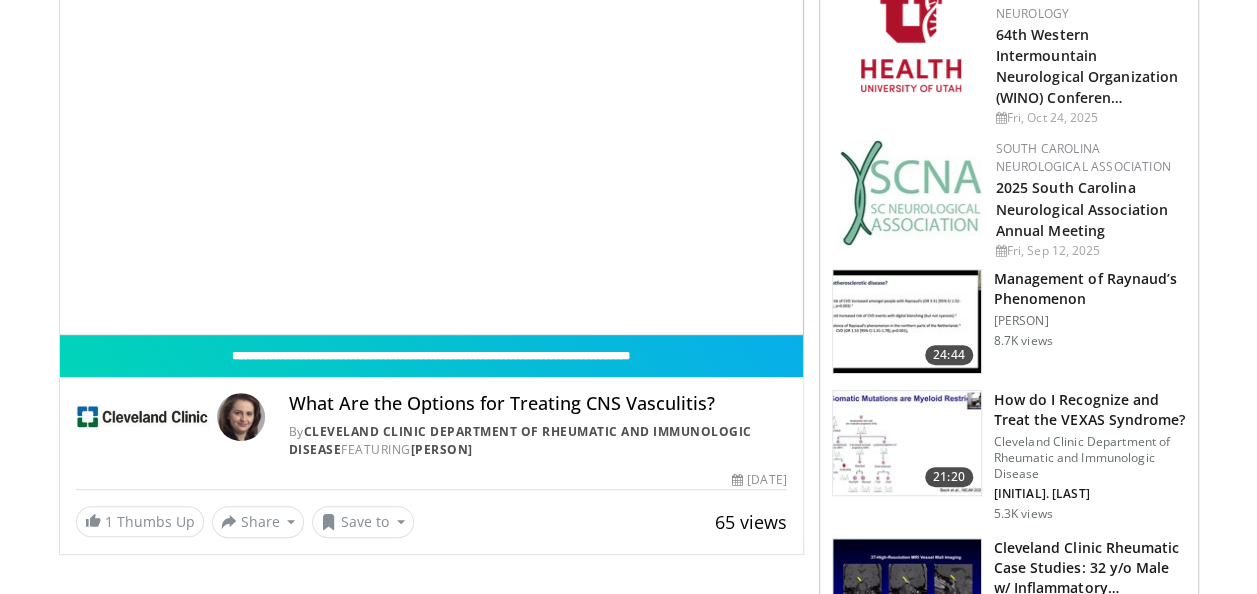 scroll, scrollTop: 240, scrollLeft: 0, axis: vertical 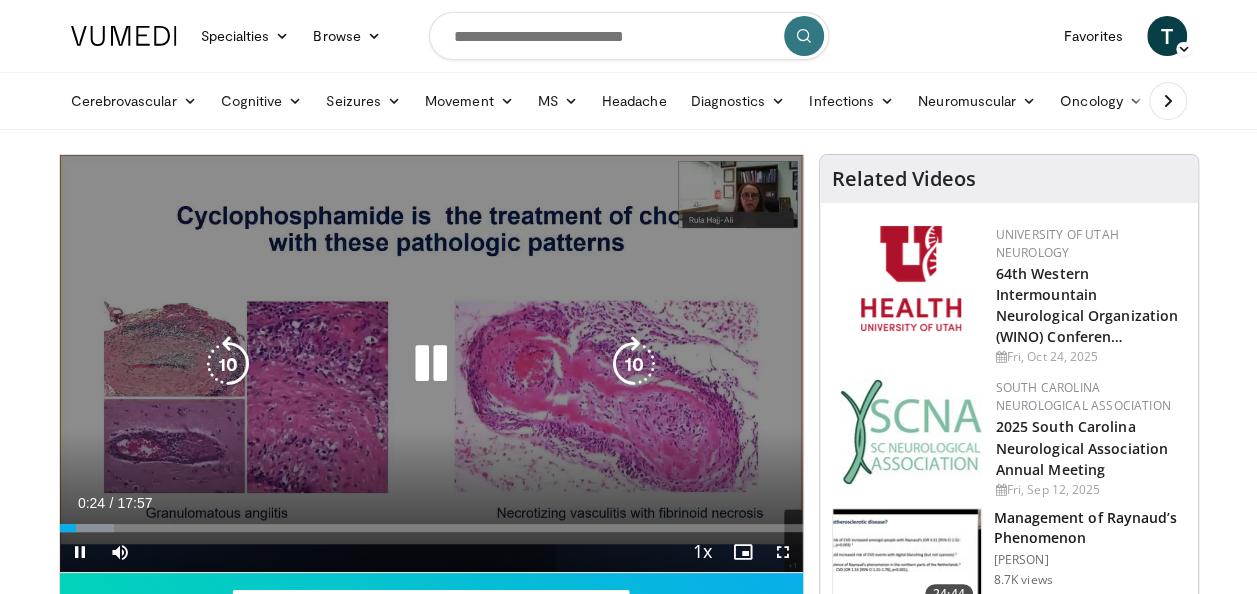 click at bounding box center (431, 364) 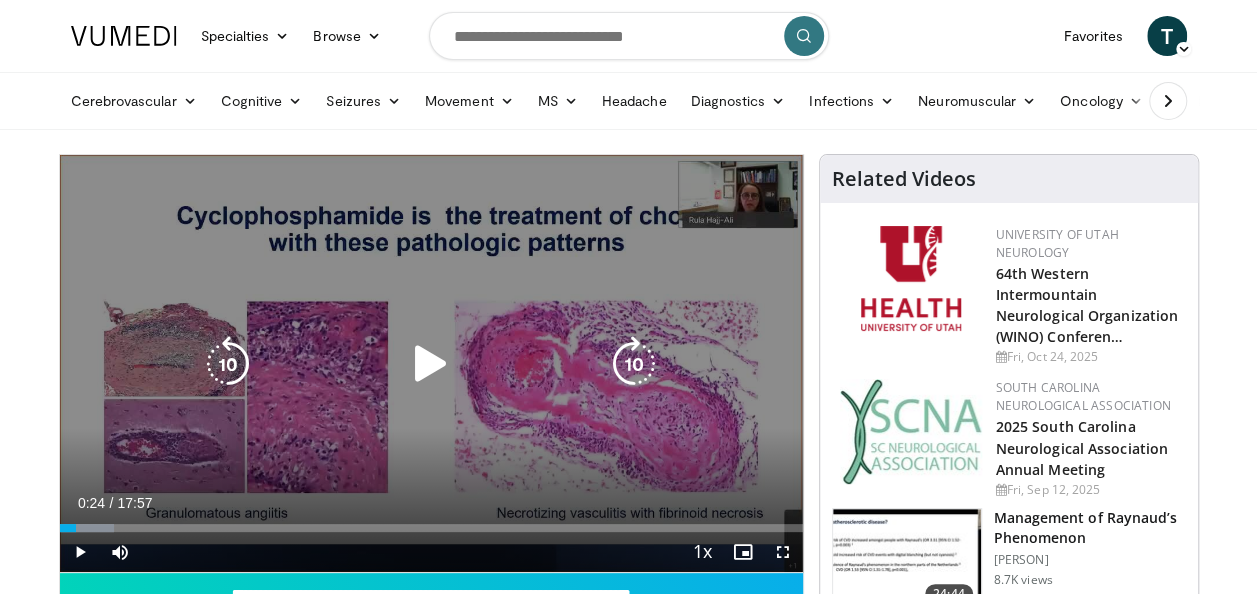 click at bounding box center (431, 364) 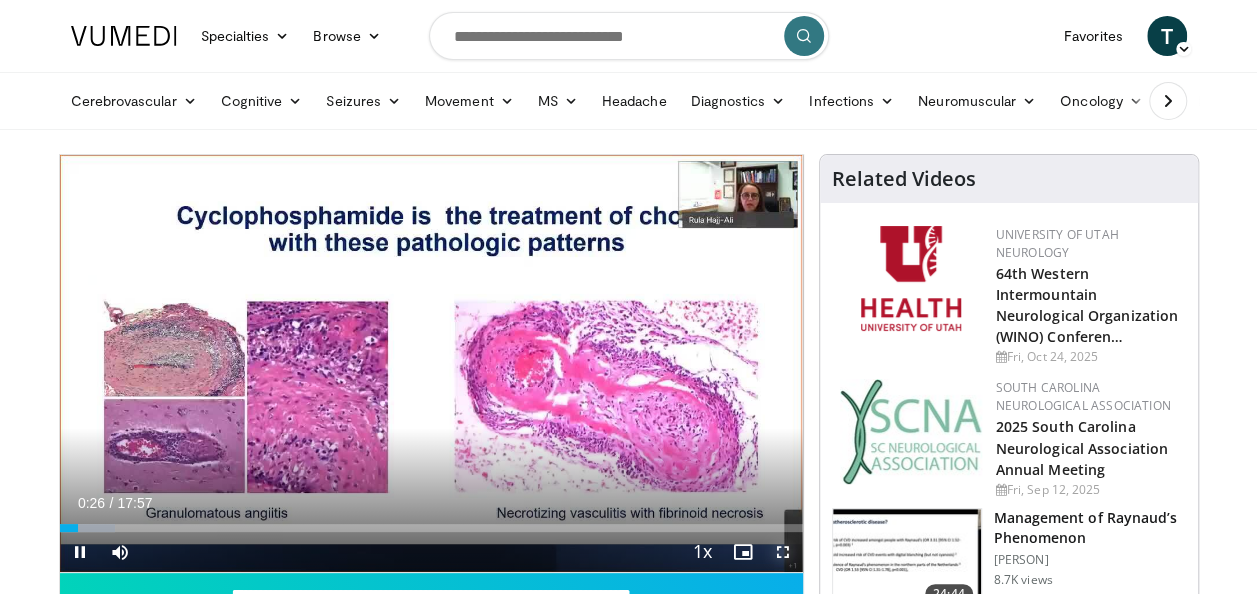 click at bounding box center [783, 552] 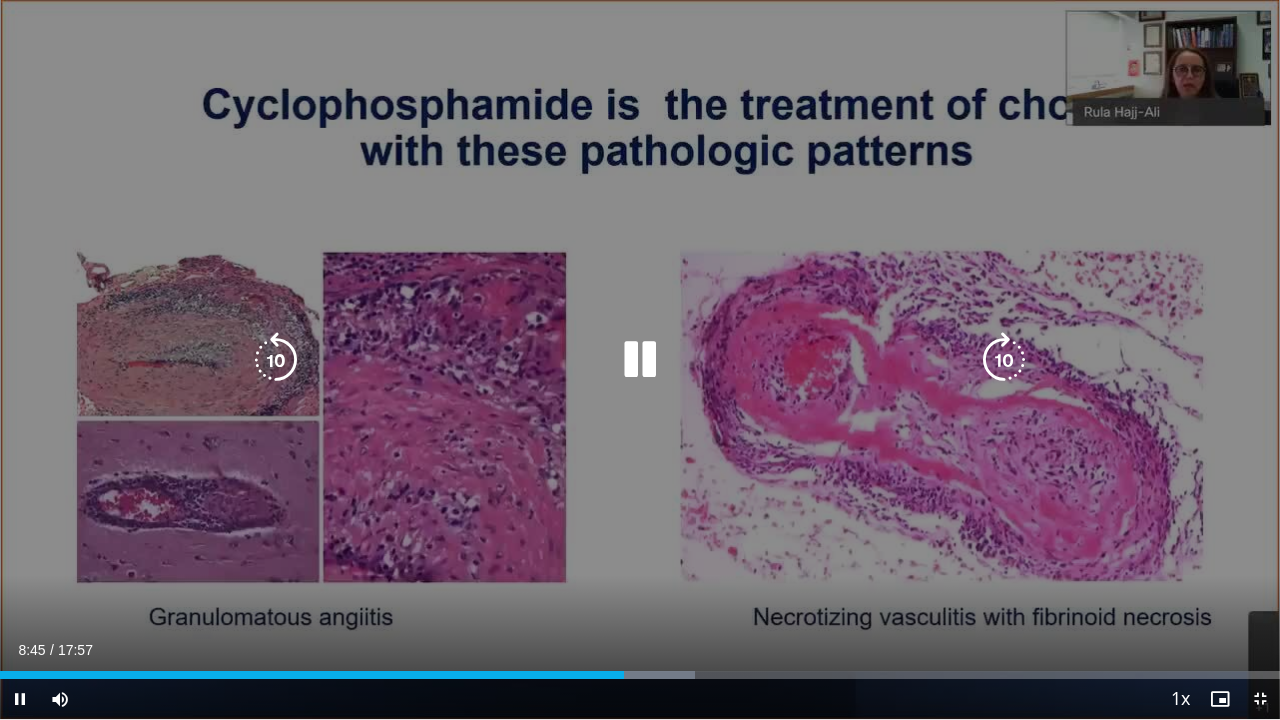 click at bounding box center (1004, 360) 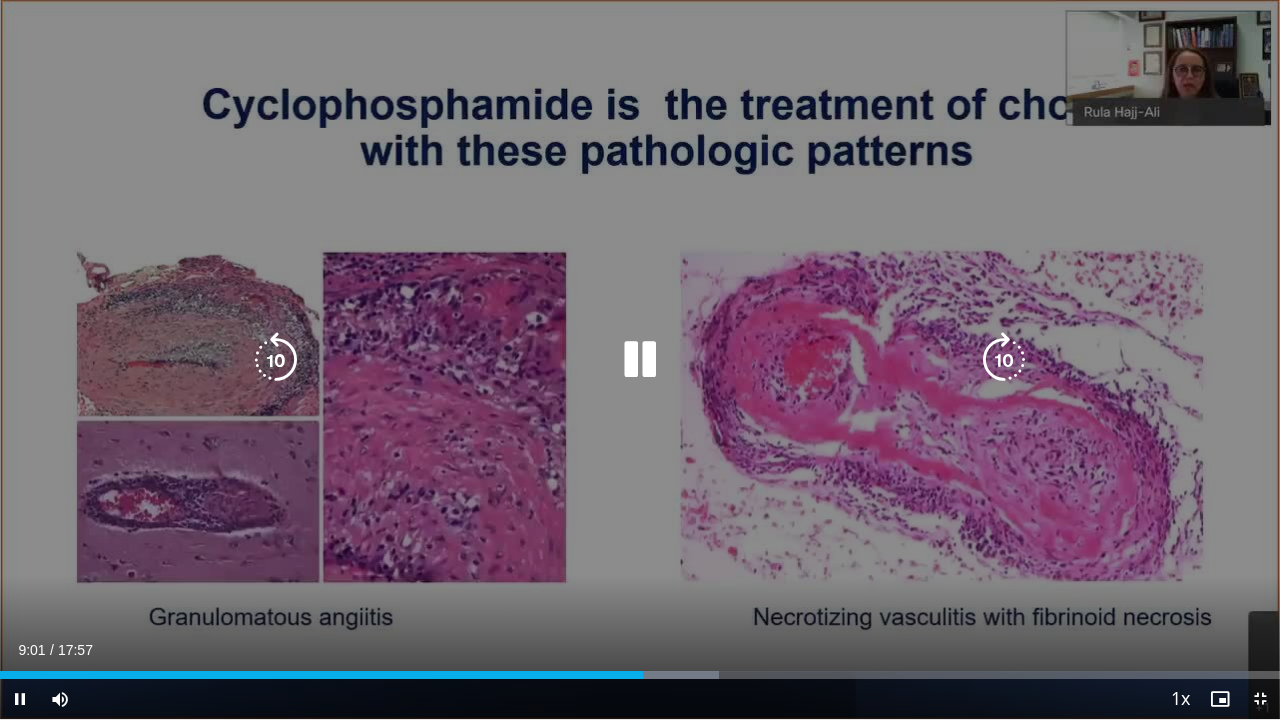click at bounding box center [276, 360] 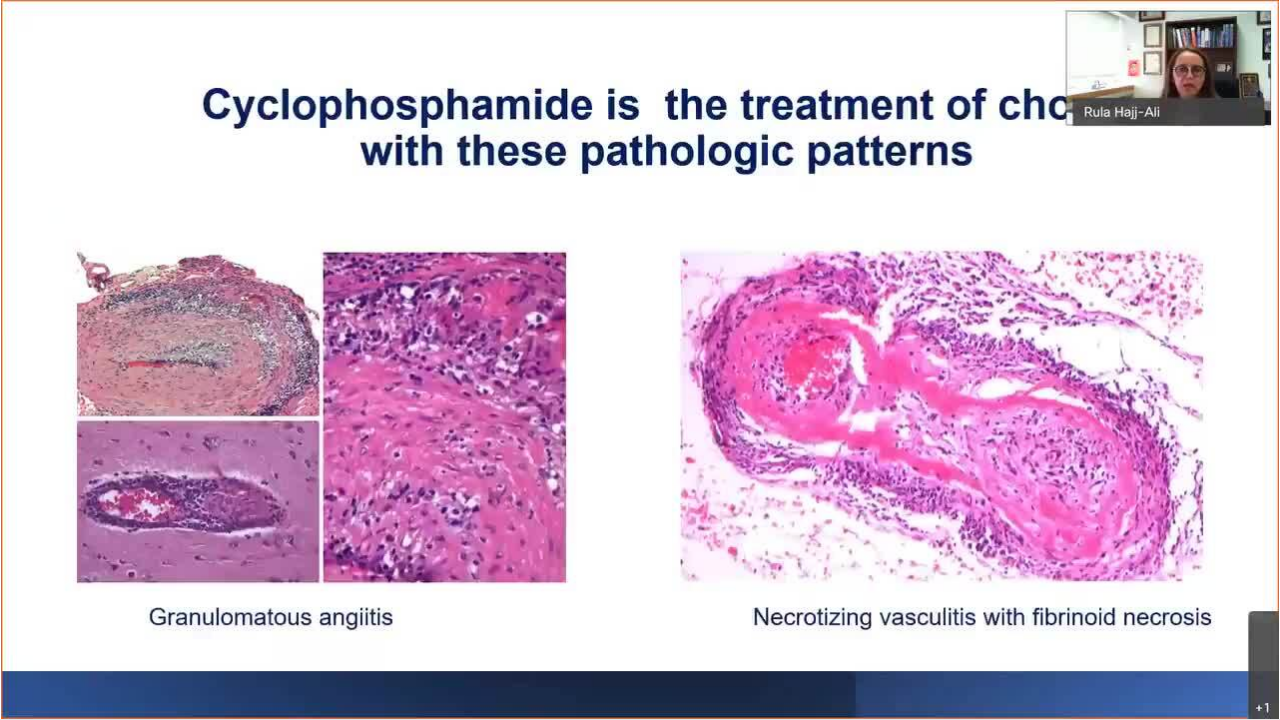 type 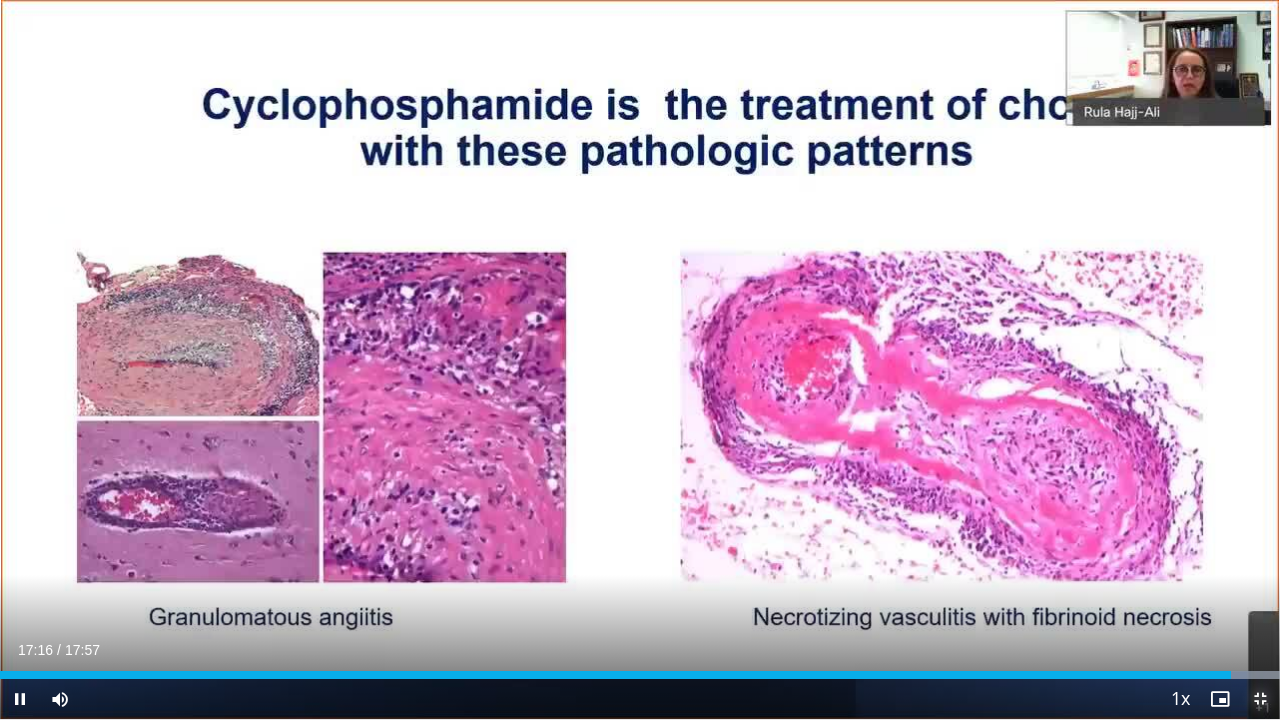 click at bounding box center (1260, 699) 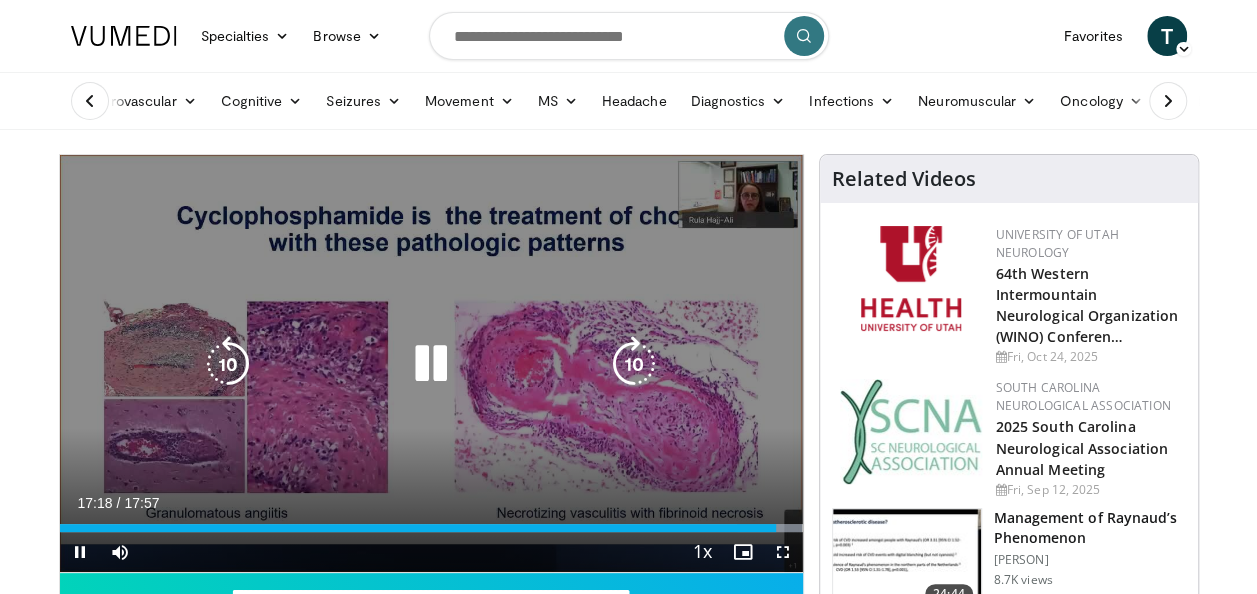 click at bounding box center [431, 364] 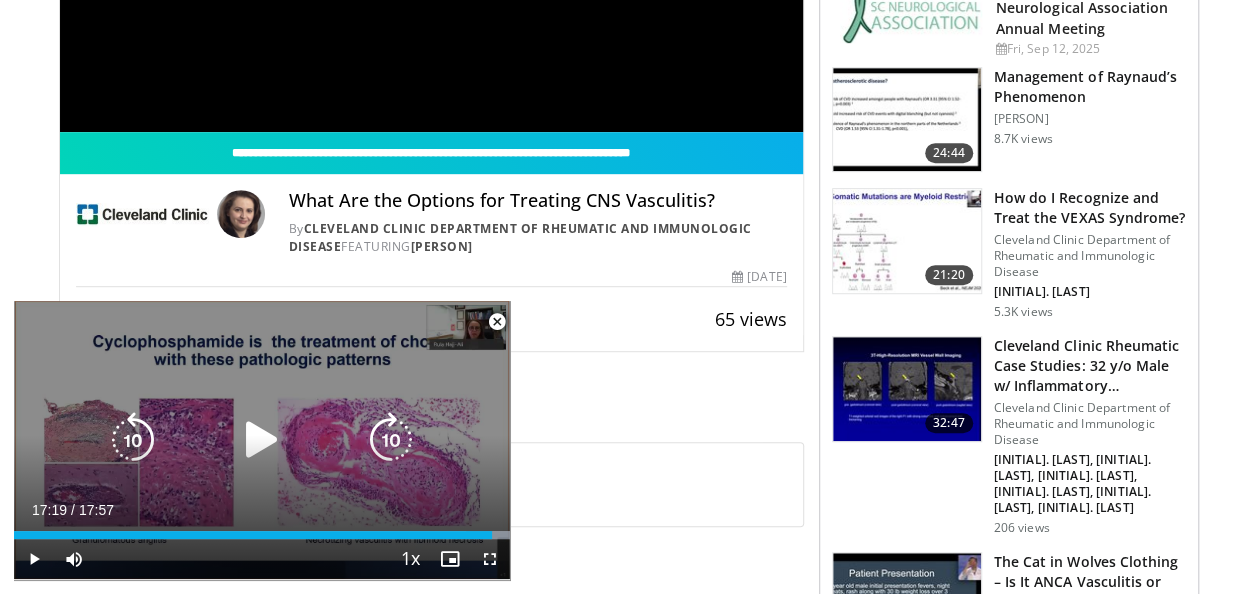 scroll, scrollTop: 452, scrollLeft: 0, axis: vertical 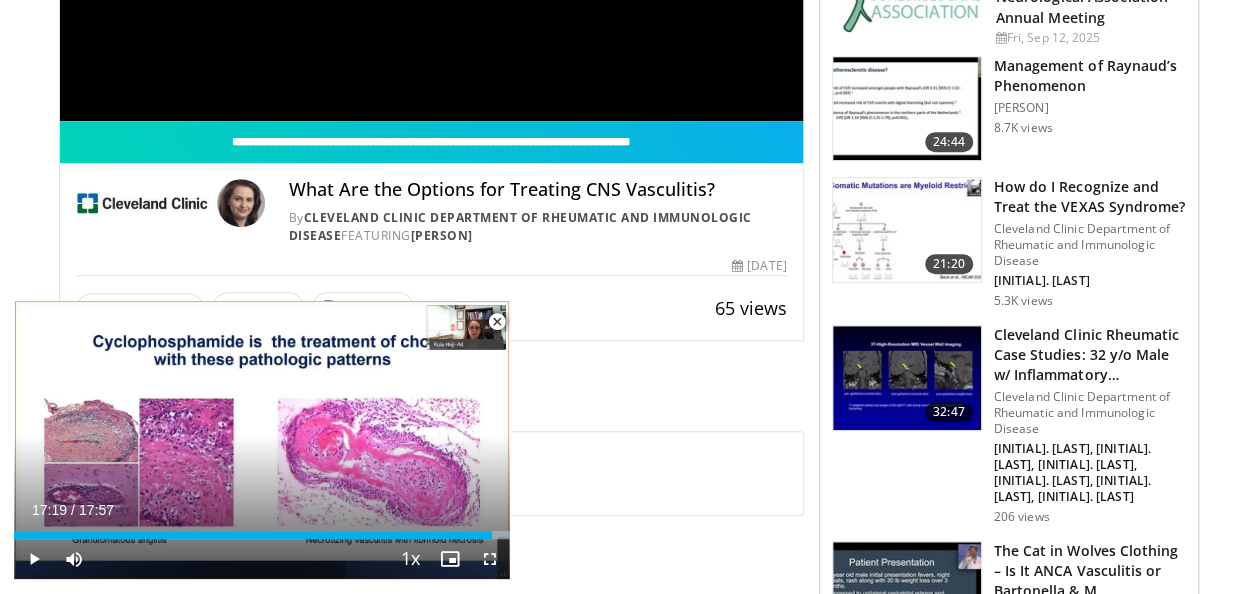 click at bounding box center [497, 322] 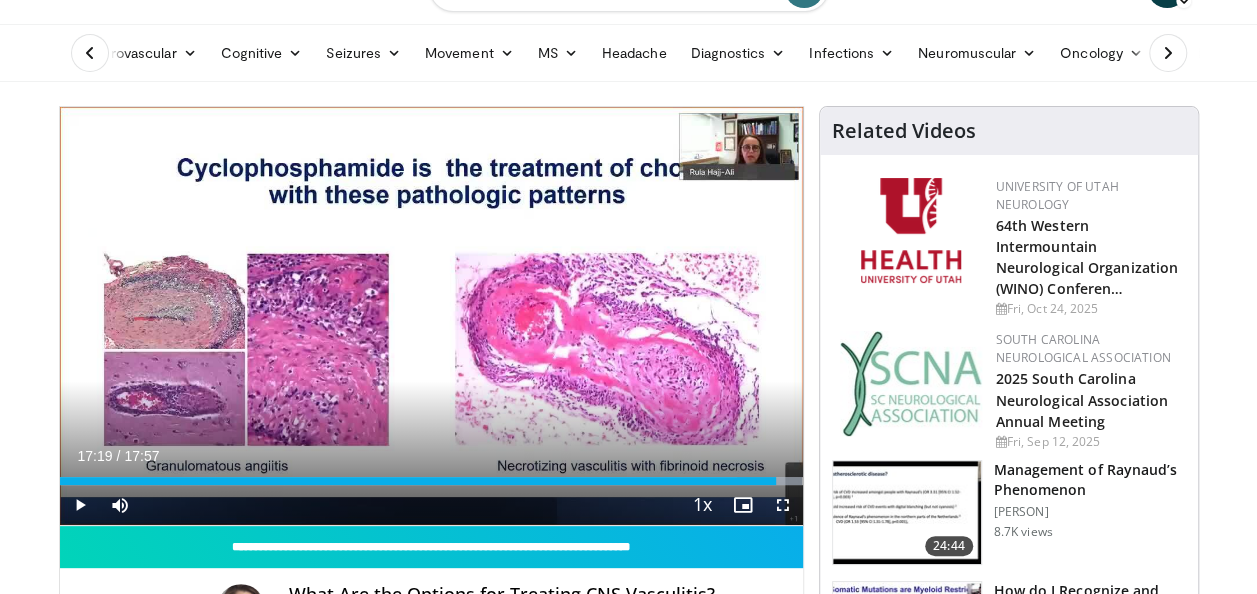 scroll, scrollTop: 0, scrollLeft: 0, axis: both 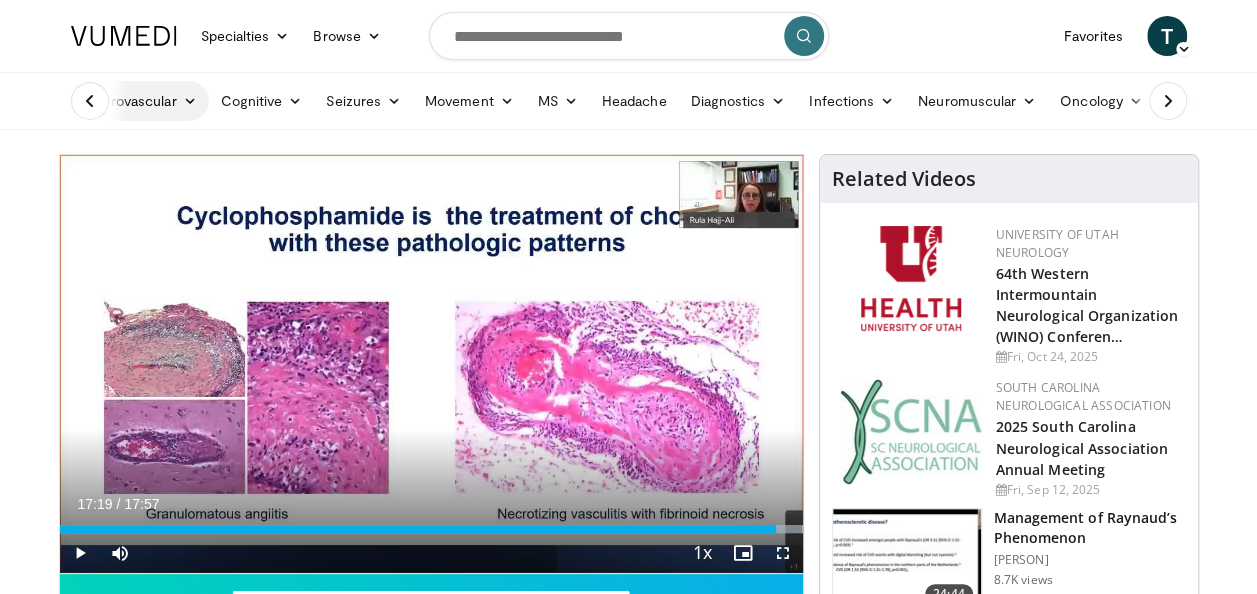 click on "Cerebrovascular" at bounding box center [134, 101] 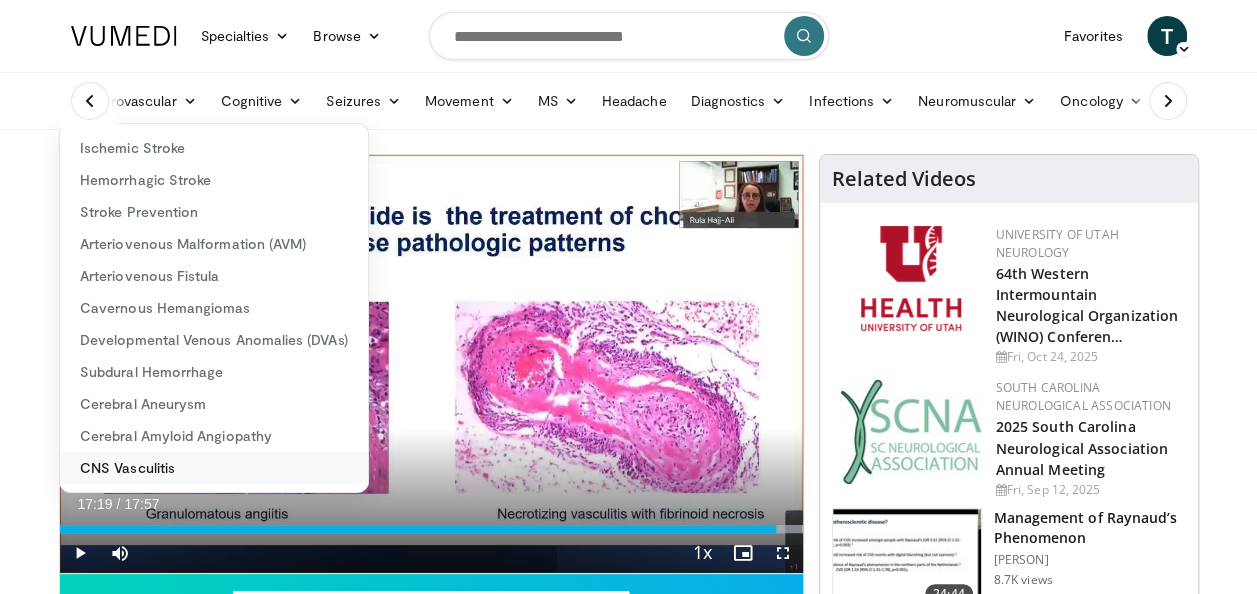 click on "CNS Vasculitis" at bounding box center [214, 468] 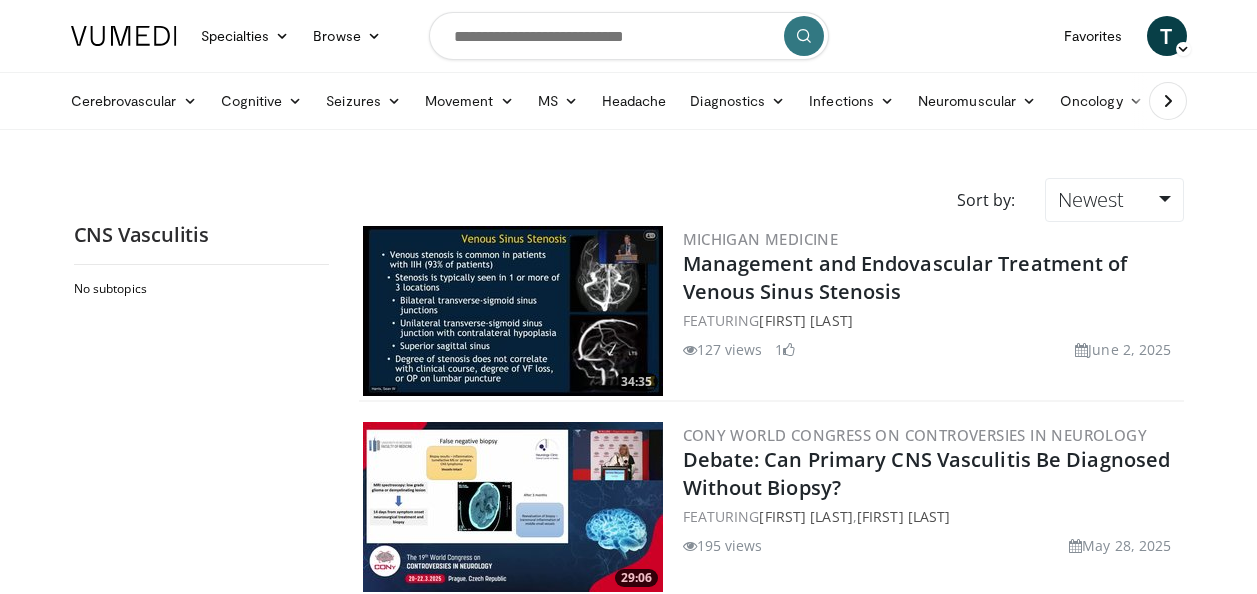 scroll, scrollTop: 0, scrollLeft: 0, axis: both 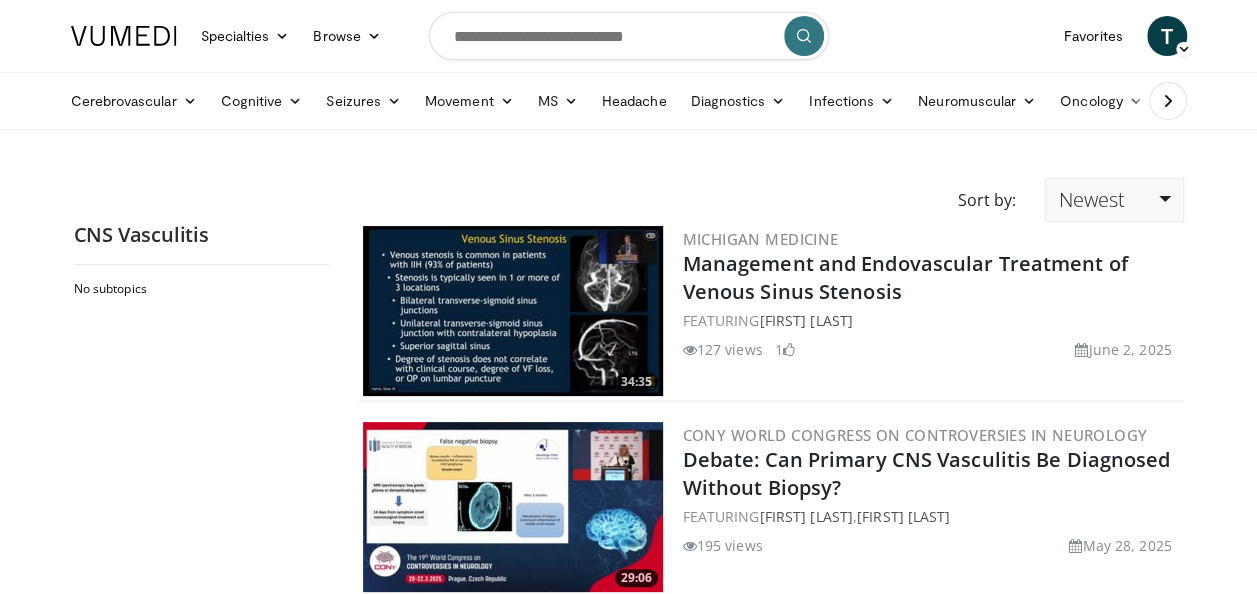 click on "Newest" at bounding box center [1091, 199] 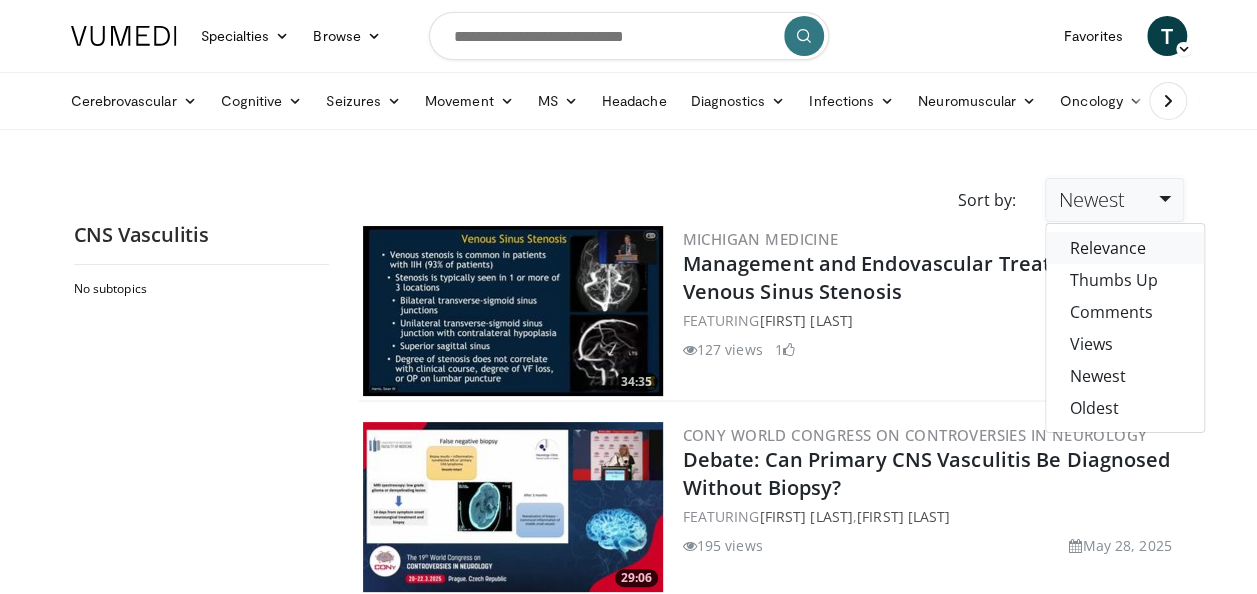 click on "Relevance" at bounding box center [1125, 248] 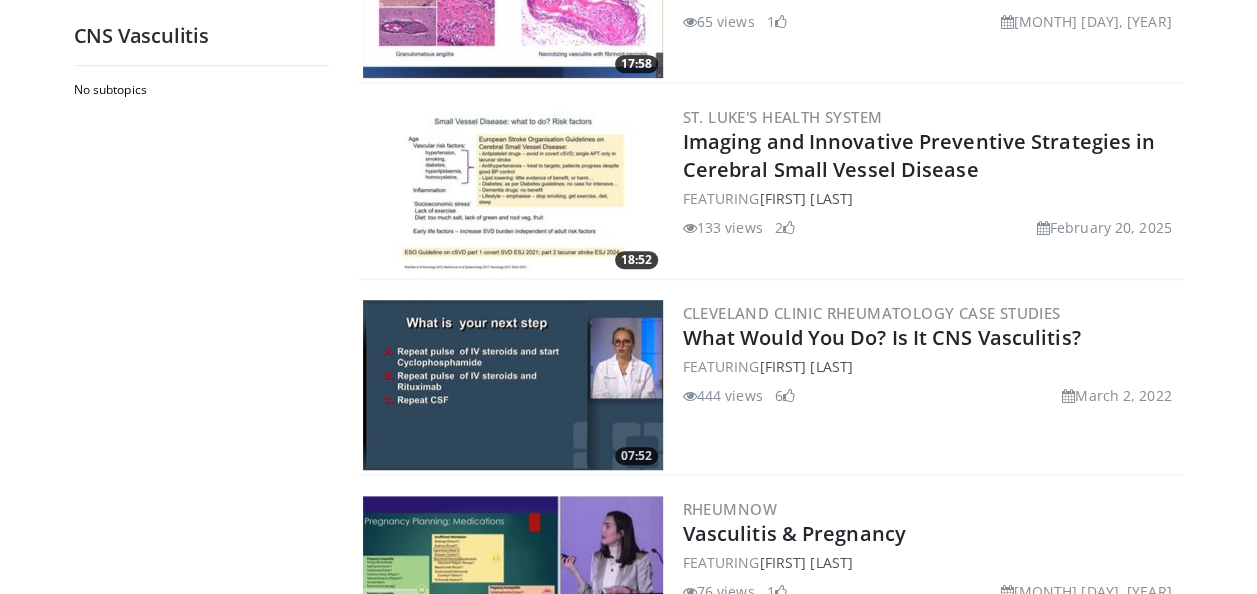 scroll, scrollTop: 516, scrollLeft: 0, axis: vertical 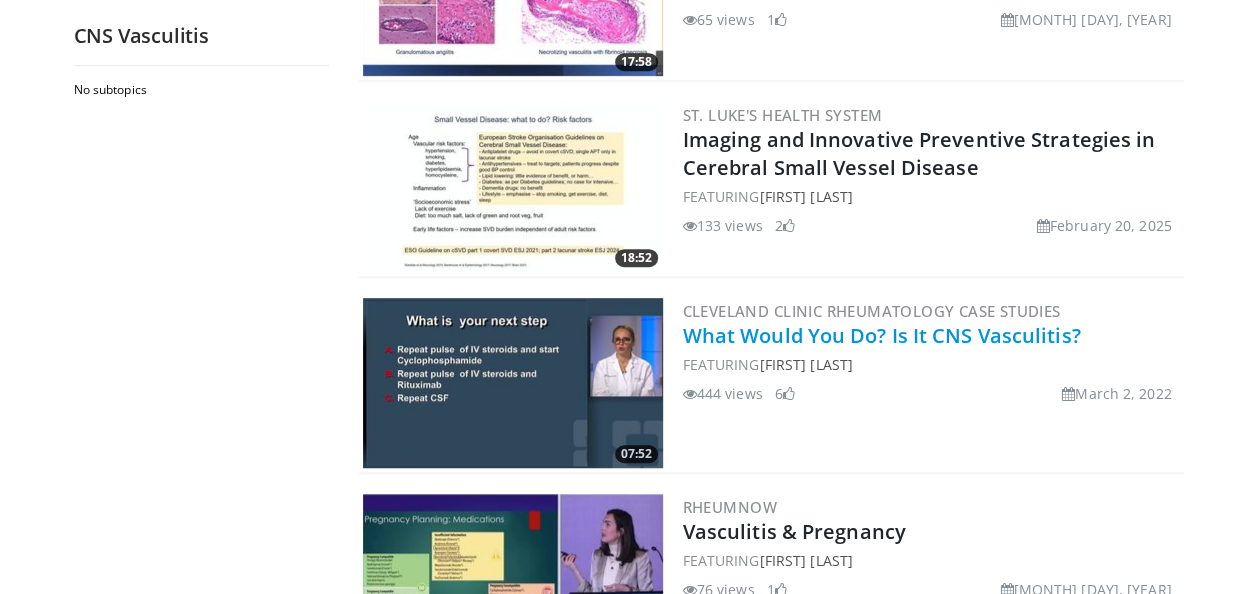 click on "What Would You Do? Is It CNS Vasculitis?" at bounding box center [882, 335] 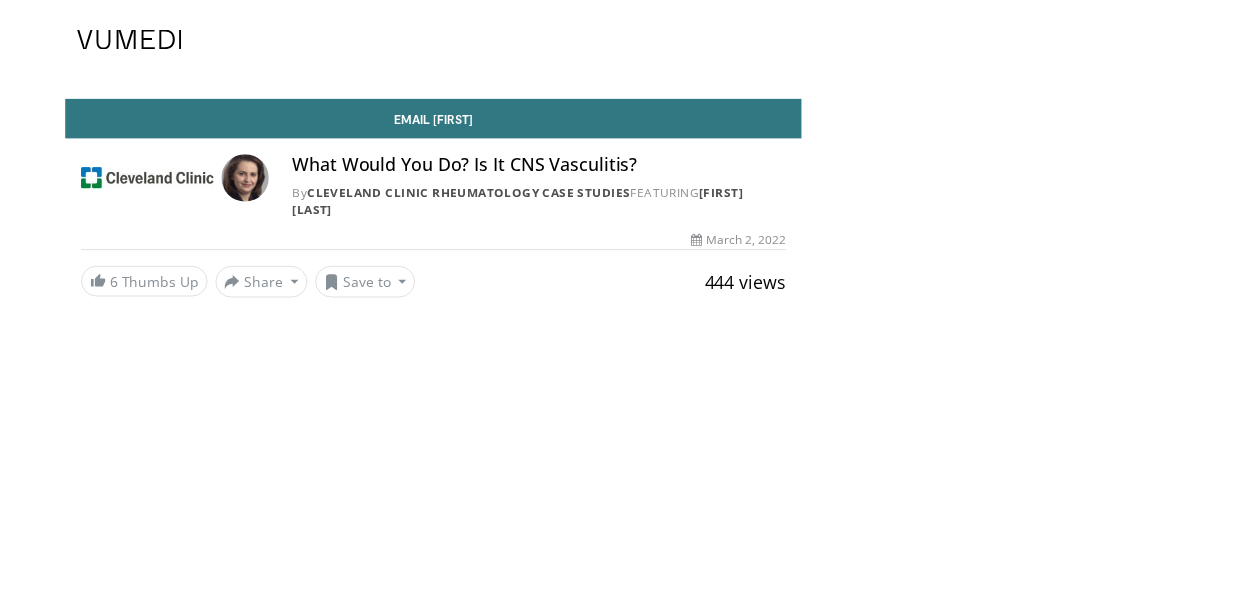scroll, scrollTop: 0, scrollLeft: 0, axis: both 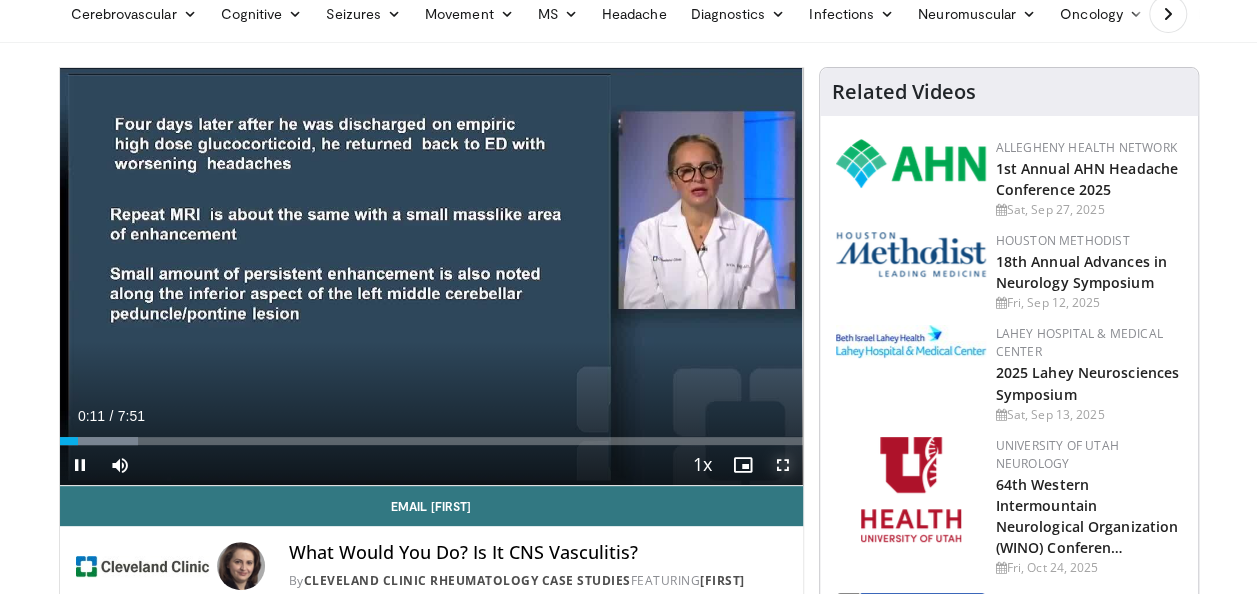 click at bounding box center (783, 465) 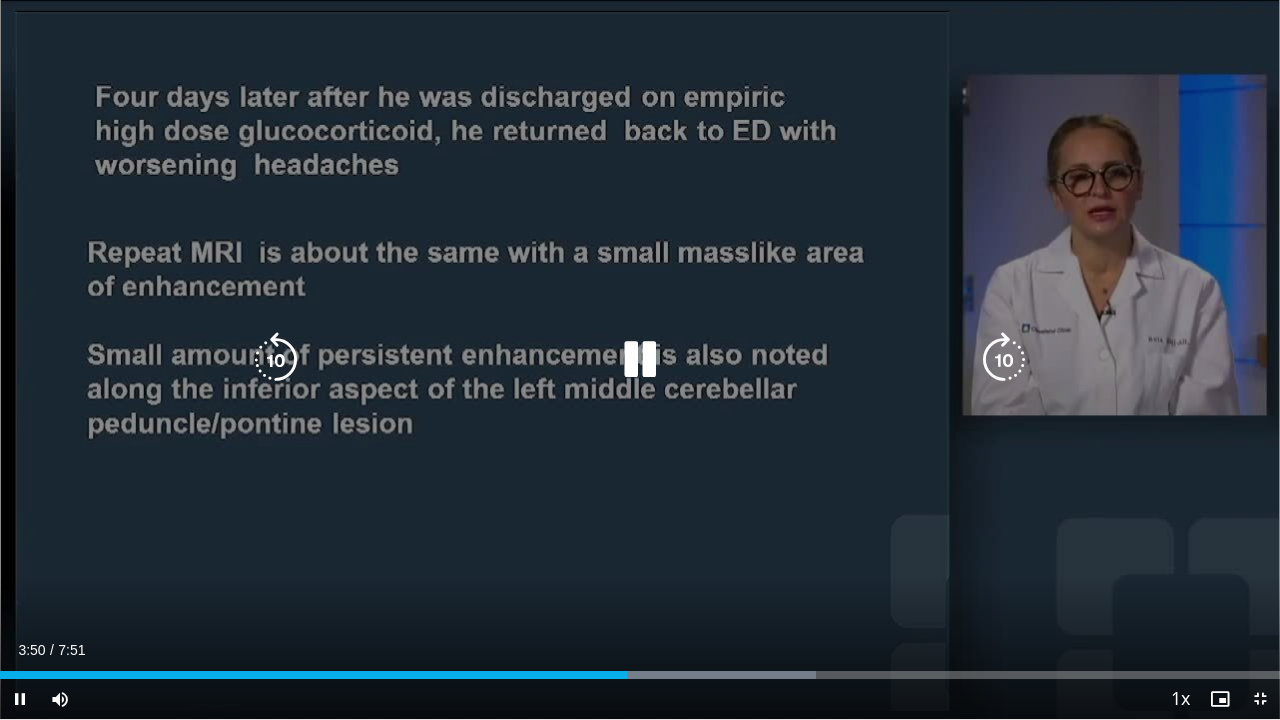 click on "10 seconds
Tap to unmute" at bounding box center (640, 359) 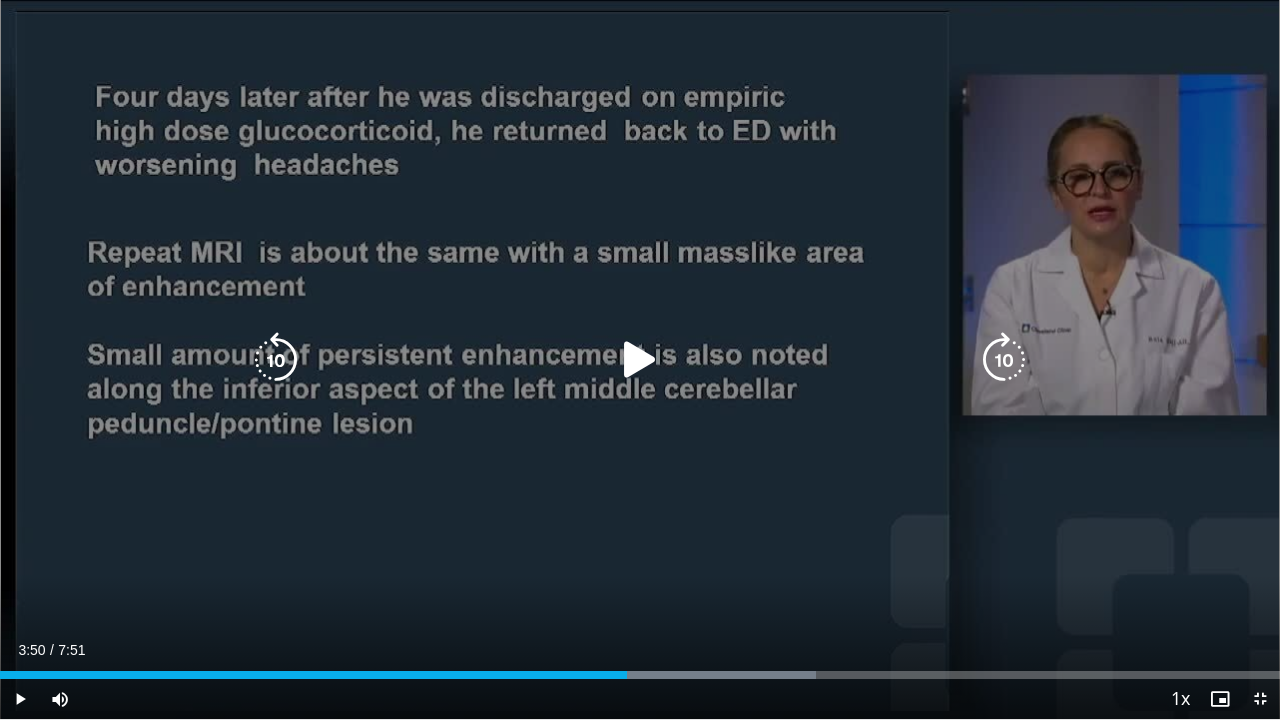 click on "10 seconds
Tap to unmute" at bounding box center (640, 359) 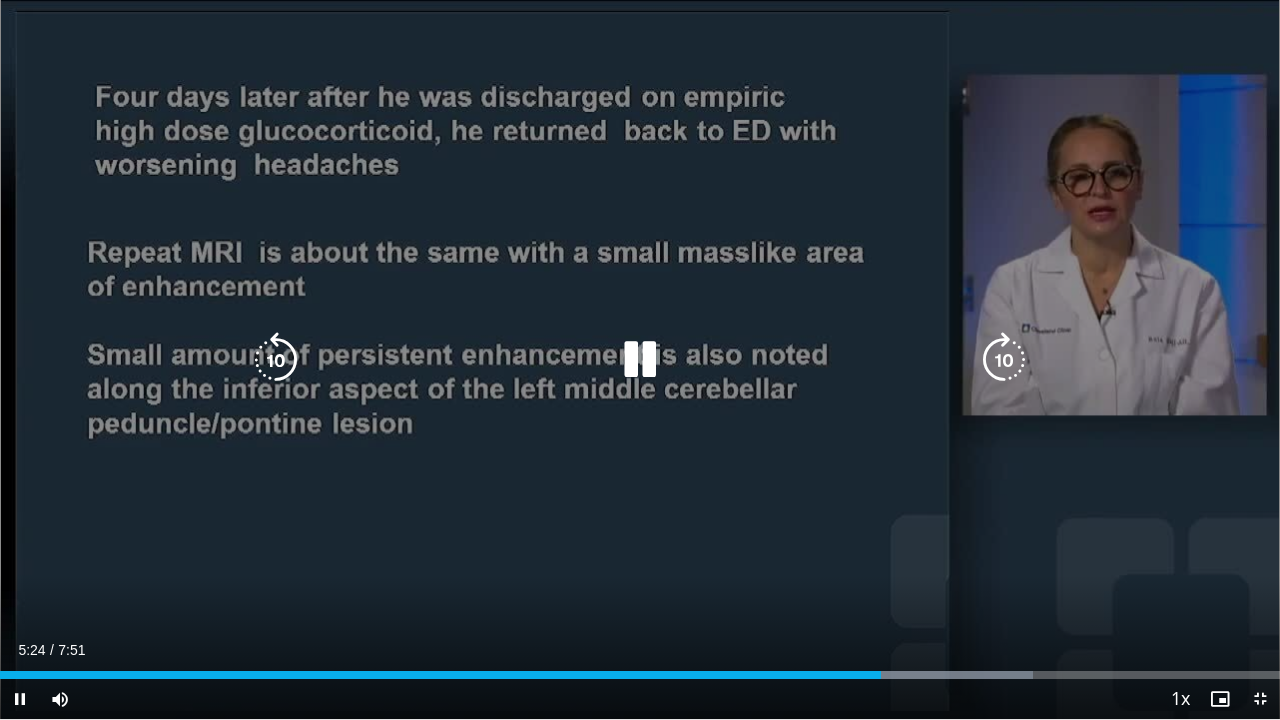 click at bounding box center [1004, 360] 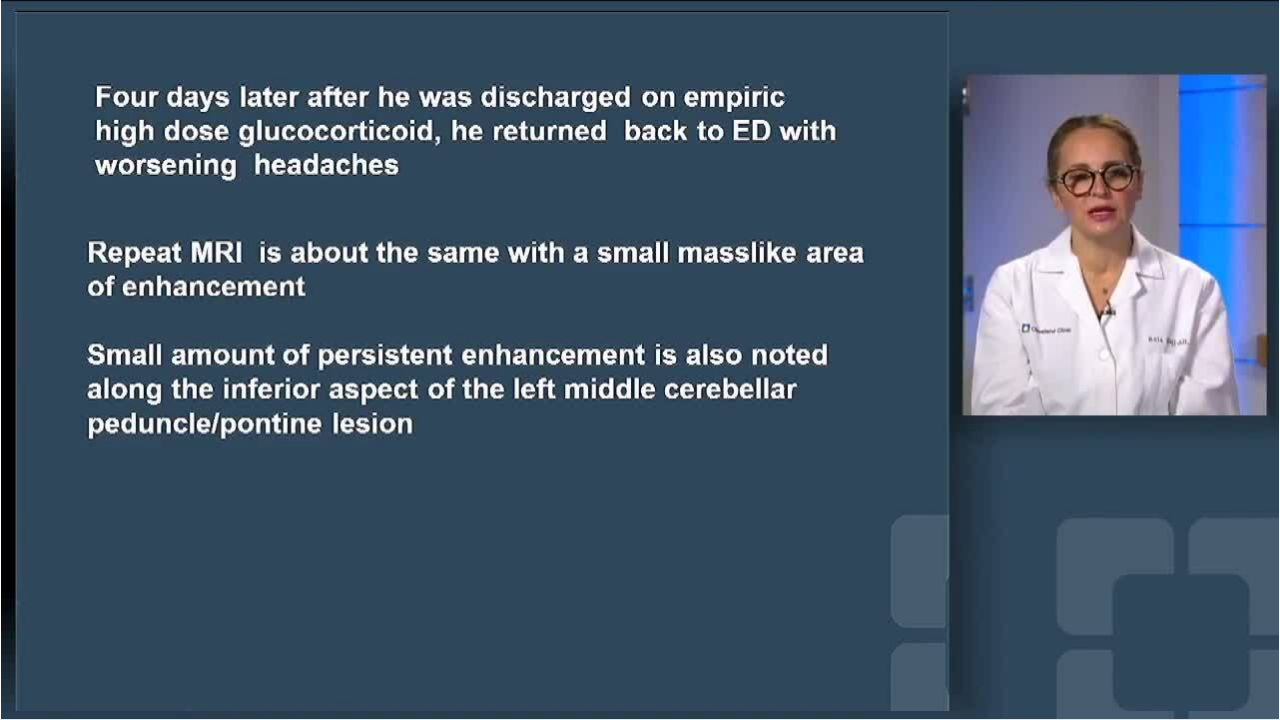 type 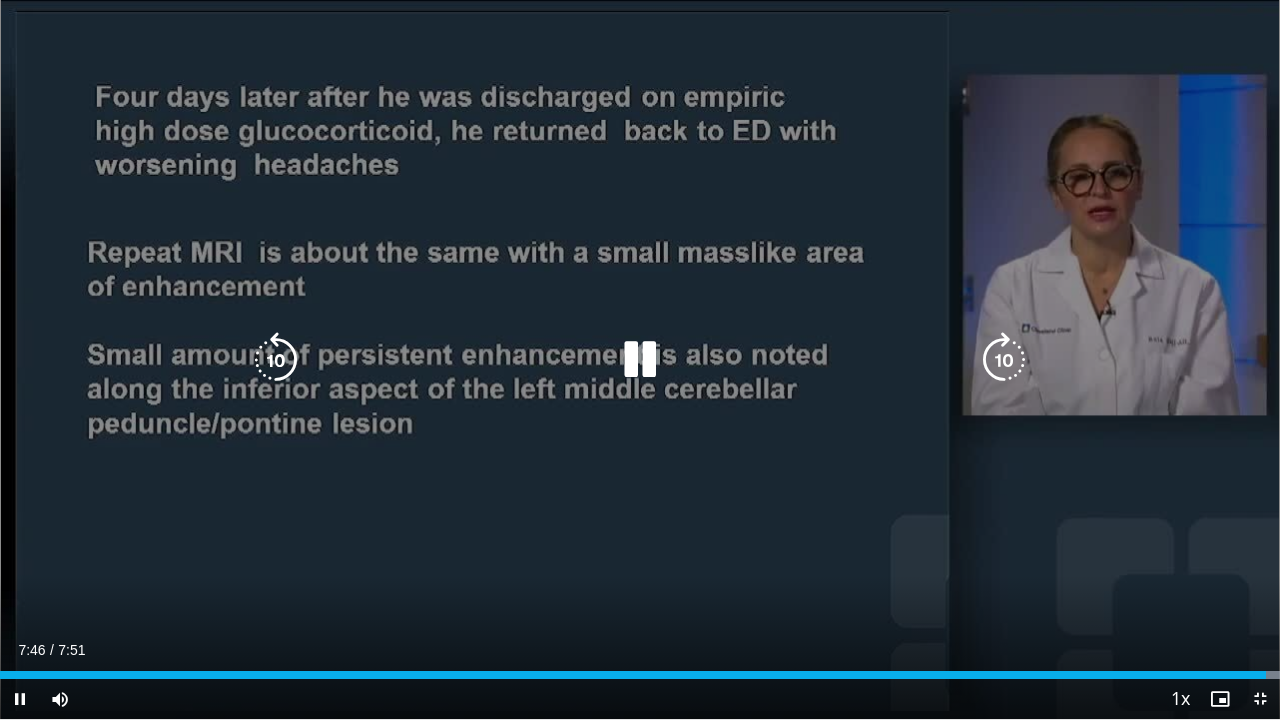 click at bounding box center (640, 360) 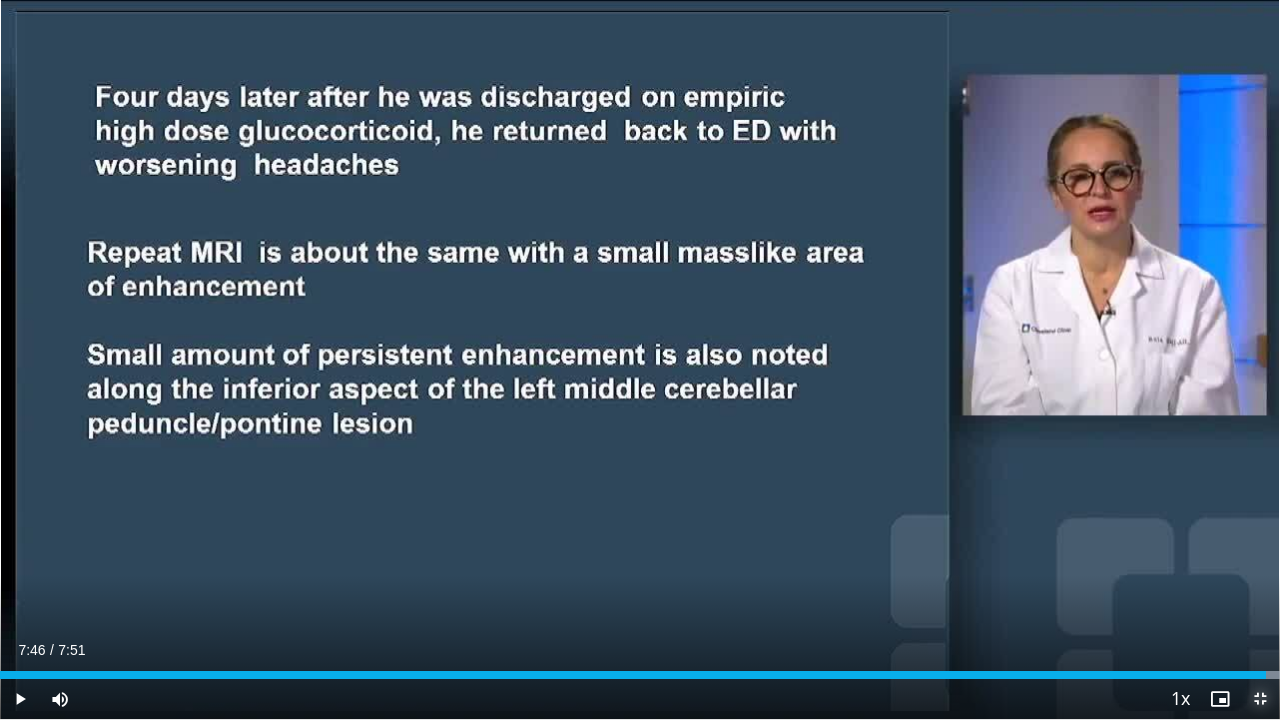 click at bounding box center (1260, 699) 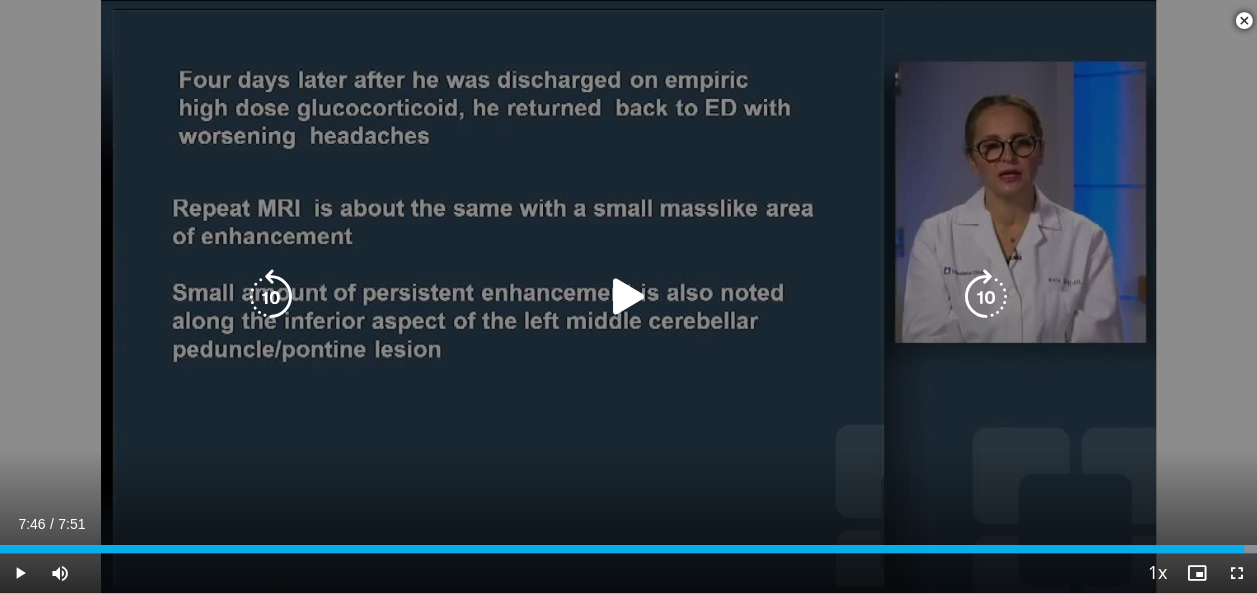 scroll, scrollTop: 313, scrollLeft: 0, axis: vertical 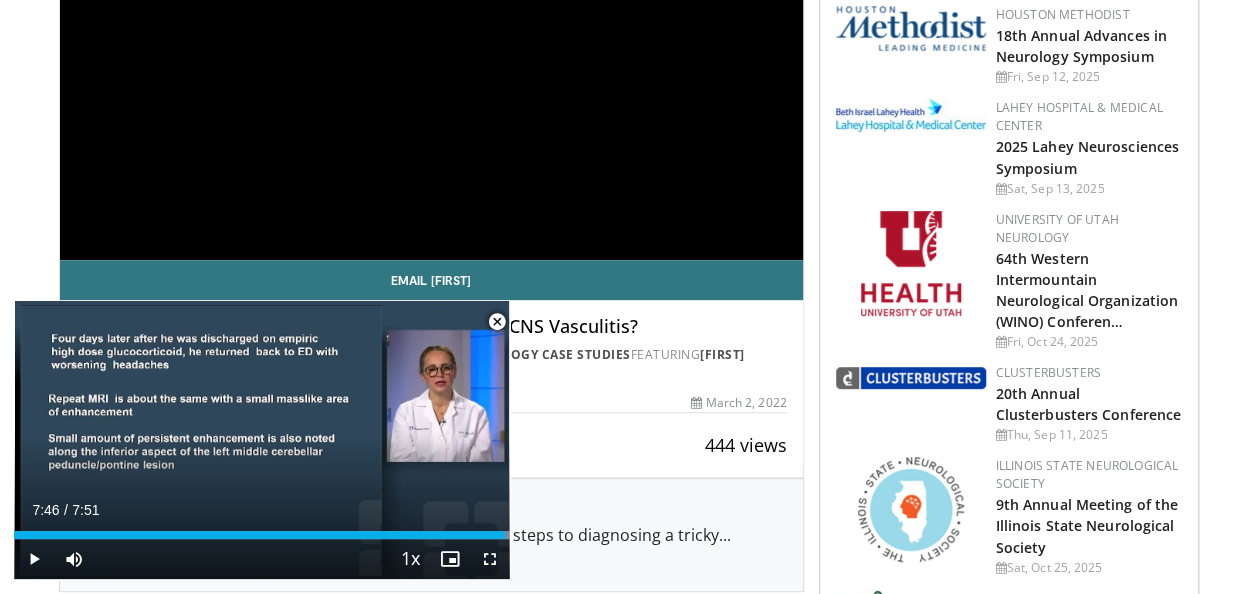click at bounding box center [497, 322] 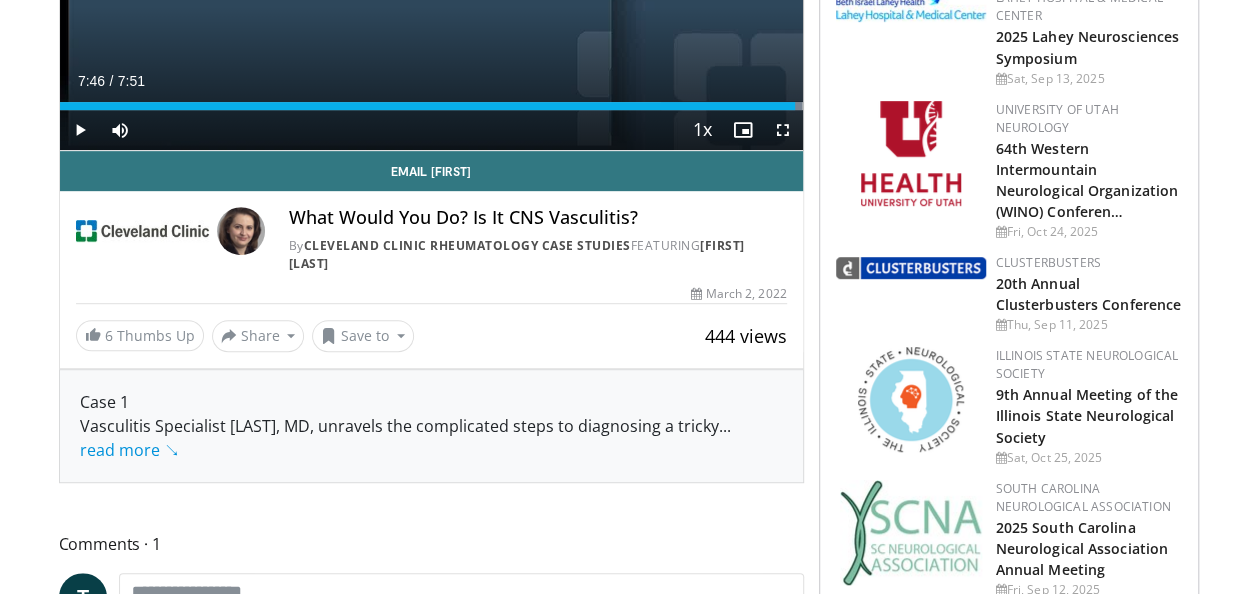 scroll, scrollTop: 422, scrollLeft: 0, axis: vertical 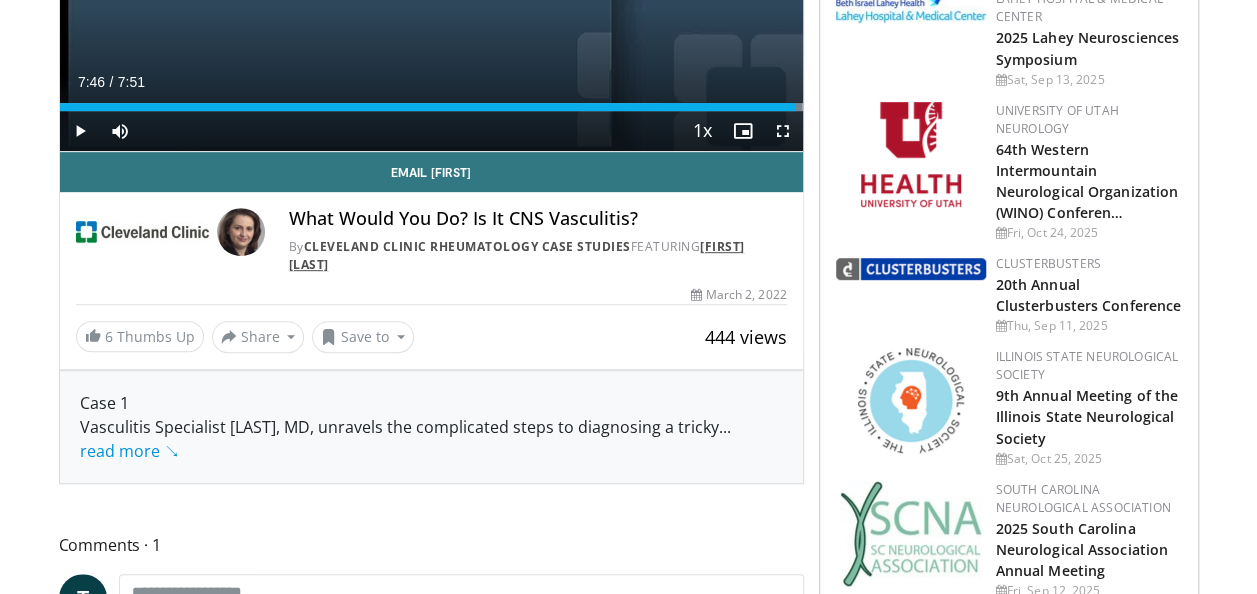 click on "[FIRST] [LAST]" at bounding box center [517, 255] 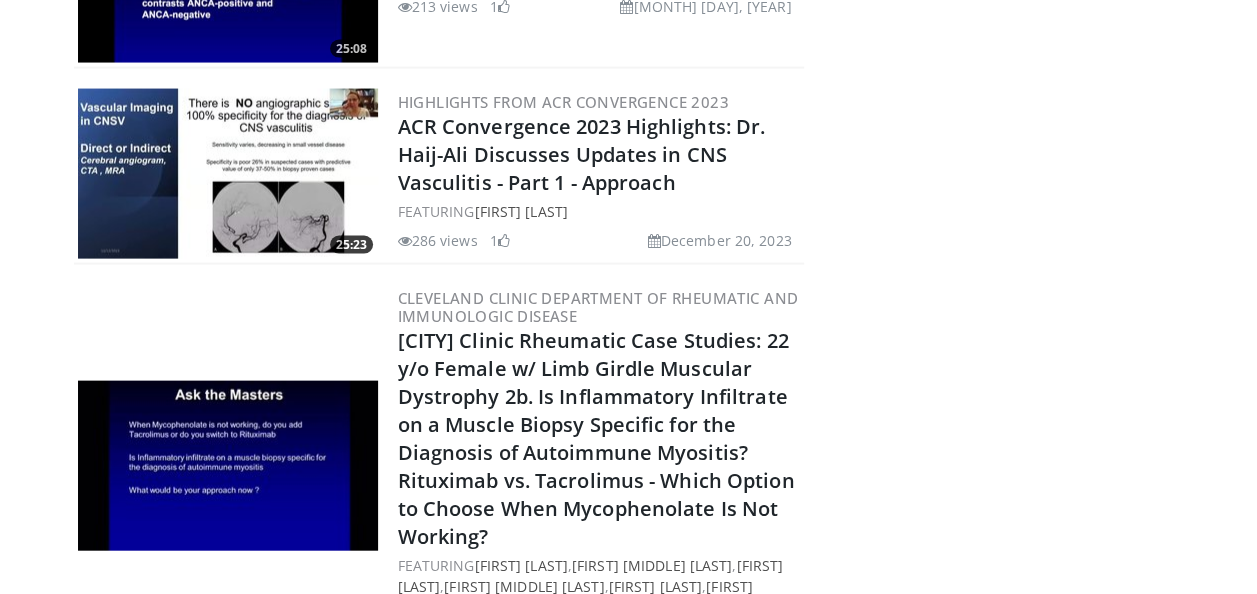 scroll, scrollTop: 2024, scrollLeft: 0, axis: vertical 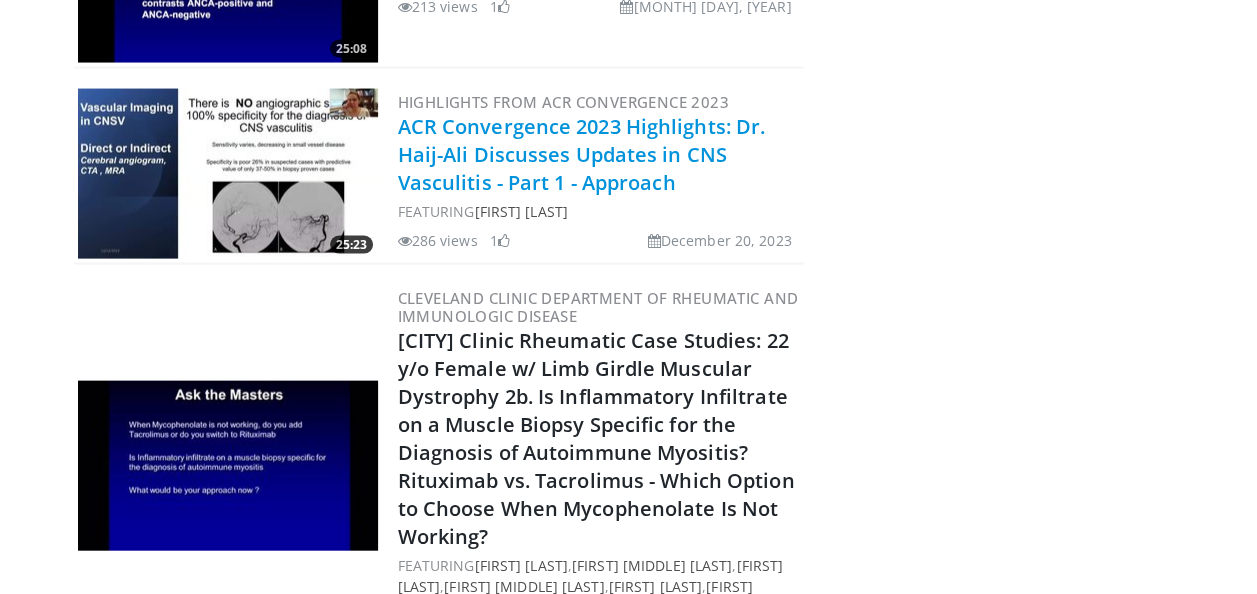 click on "ACR Convergence 2023 Highlights: Dr. Haij-Ali Discusses Updates in CNS Vasculitis - Part 1 - Approach" at bounding box center (582, 154) 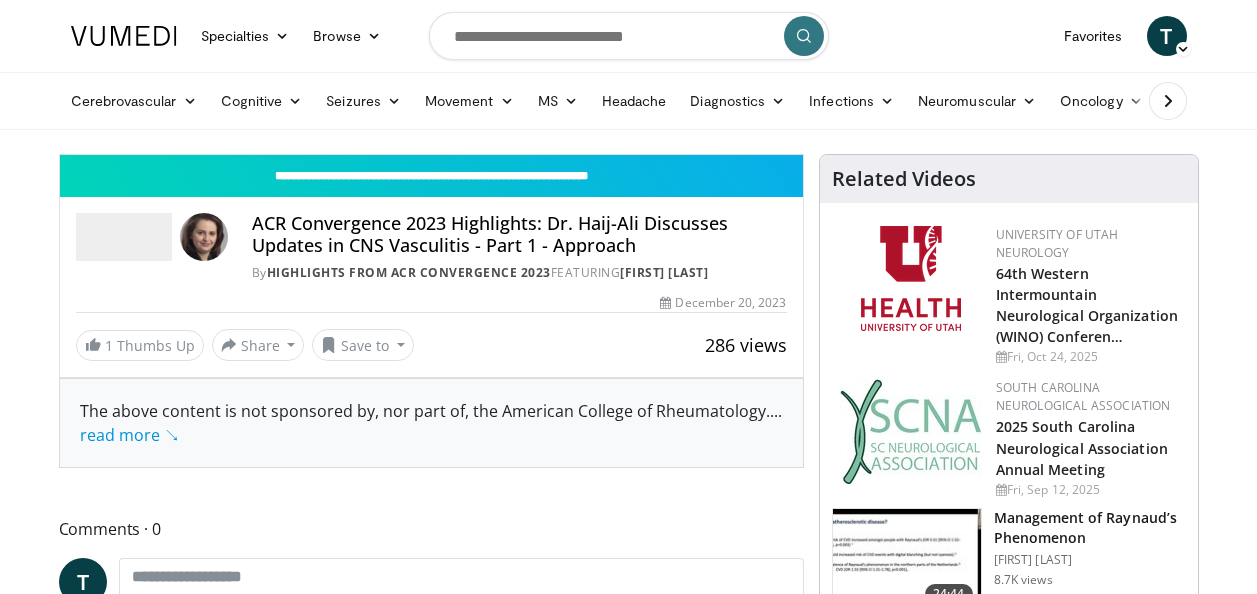 scroll, scrollTop: 0, scrollLeft: 0, axis: both 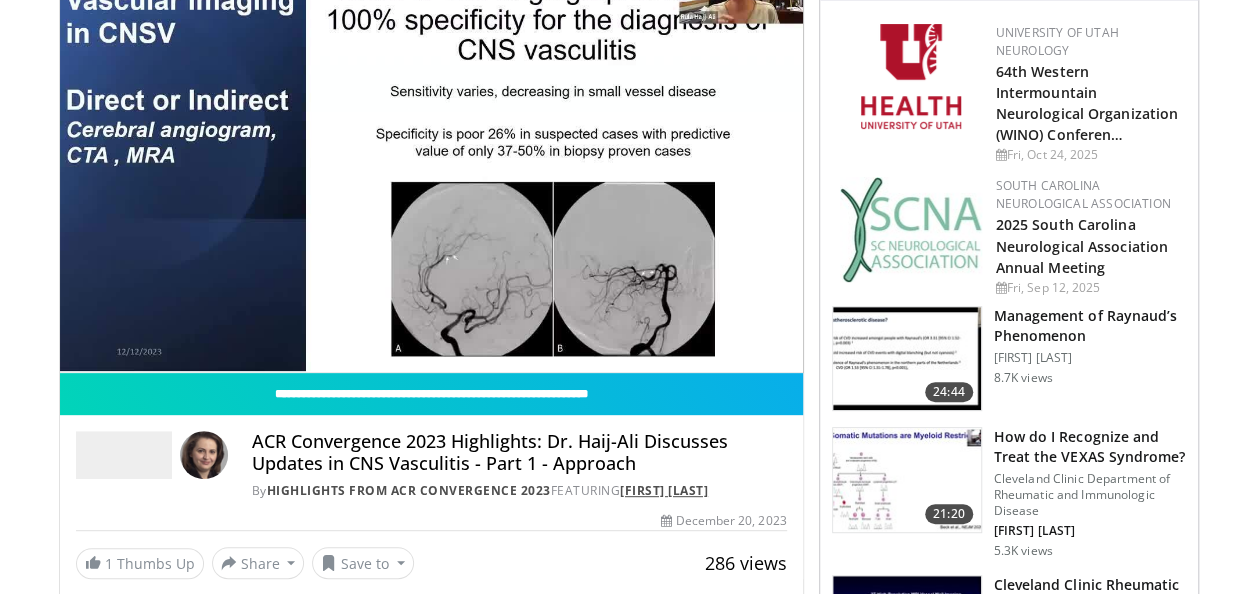 click on "[FIRST] [LAST]" at bounding box center (664, 490) 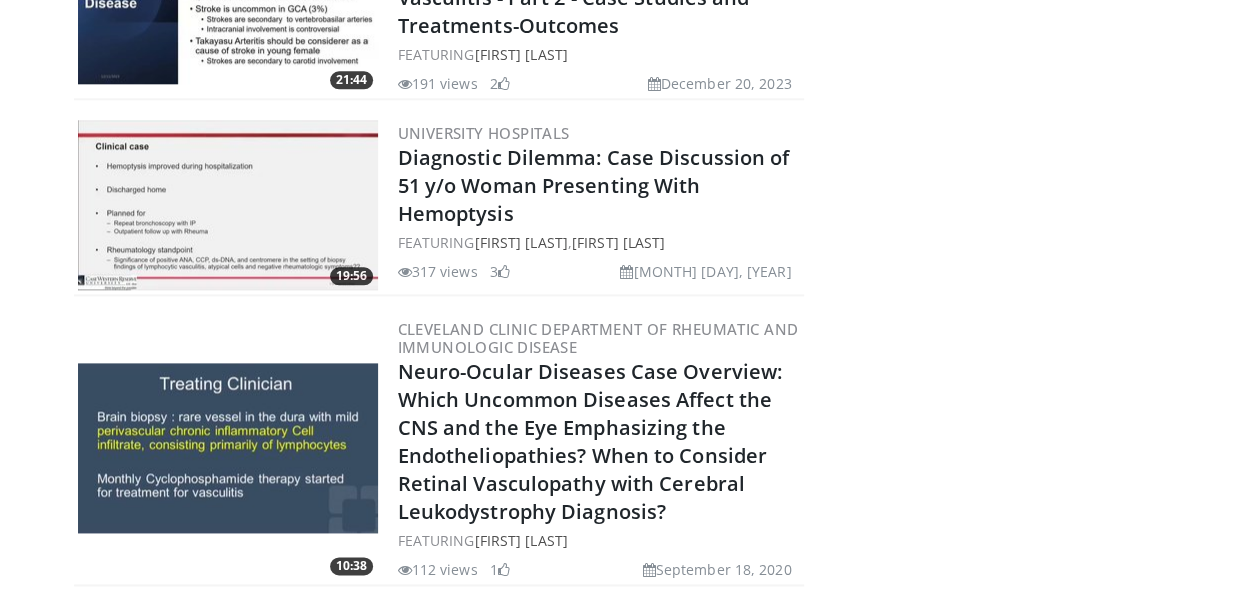 scroll, scrollTop: 1116, scrollLeft: 0, axis: vertical 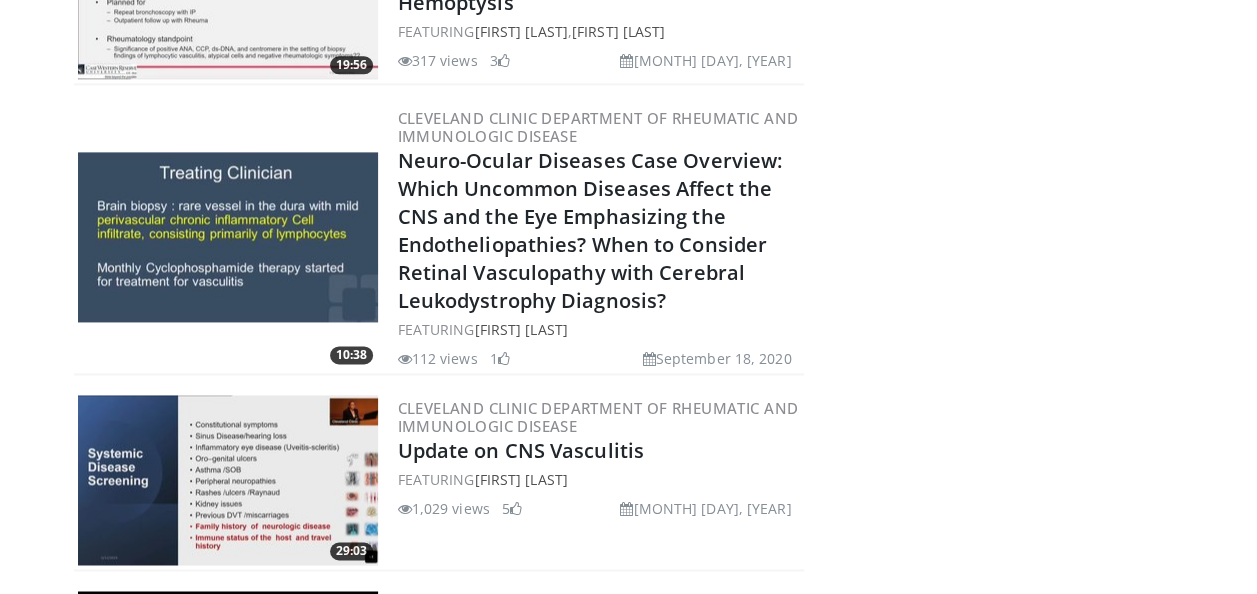 click at bounding box center [228, 237] 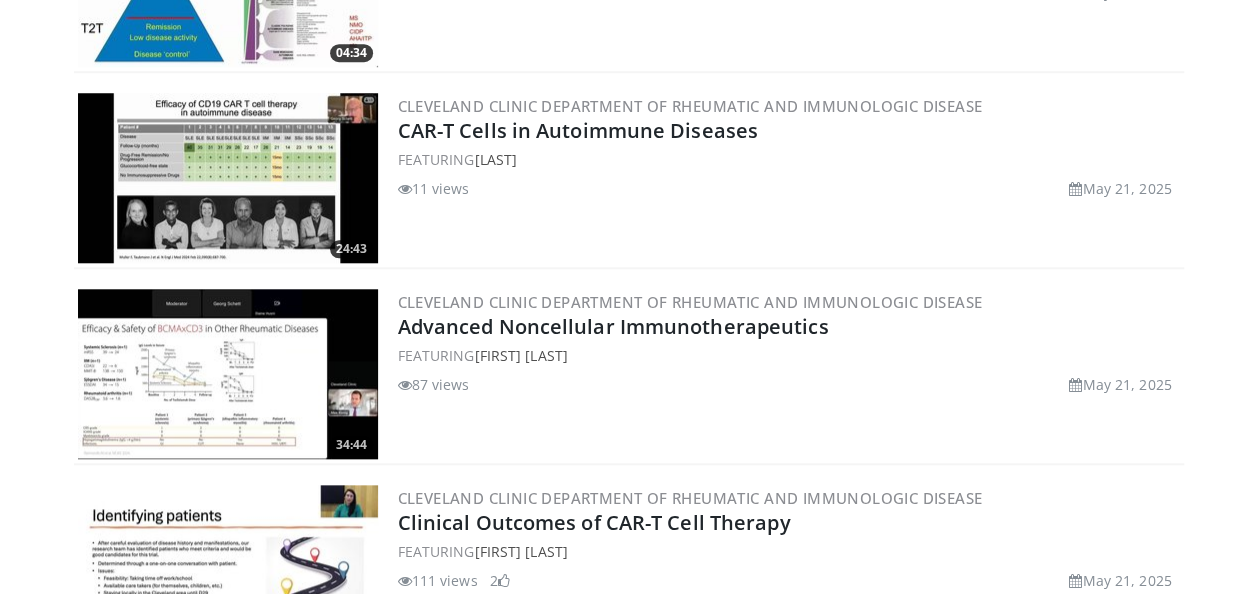 scroll, scrollTop: 0, scrollLeft: 0, axis: both 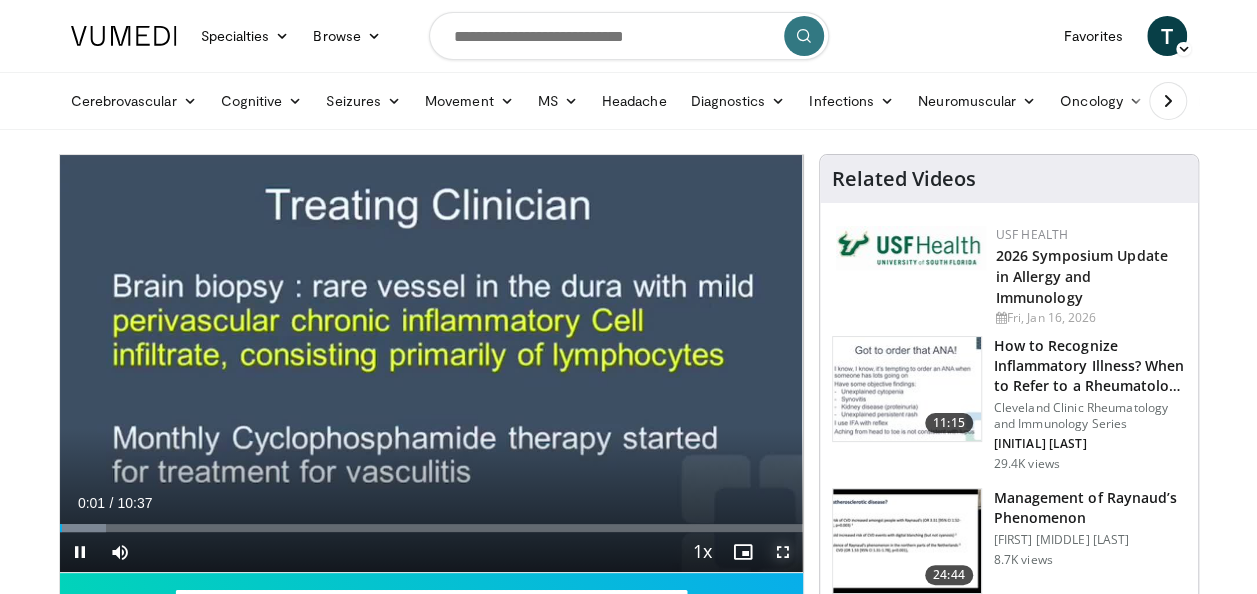 click at bounding box center (783, 552) 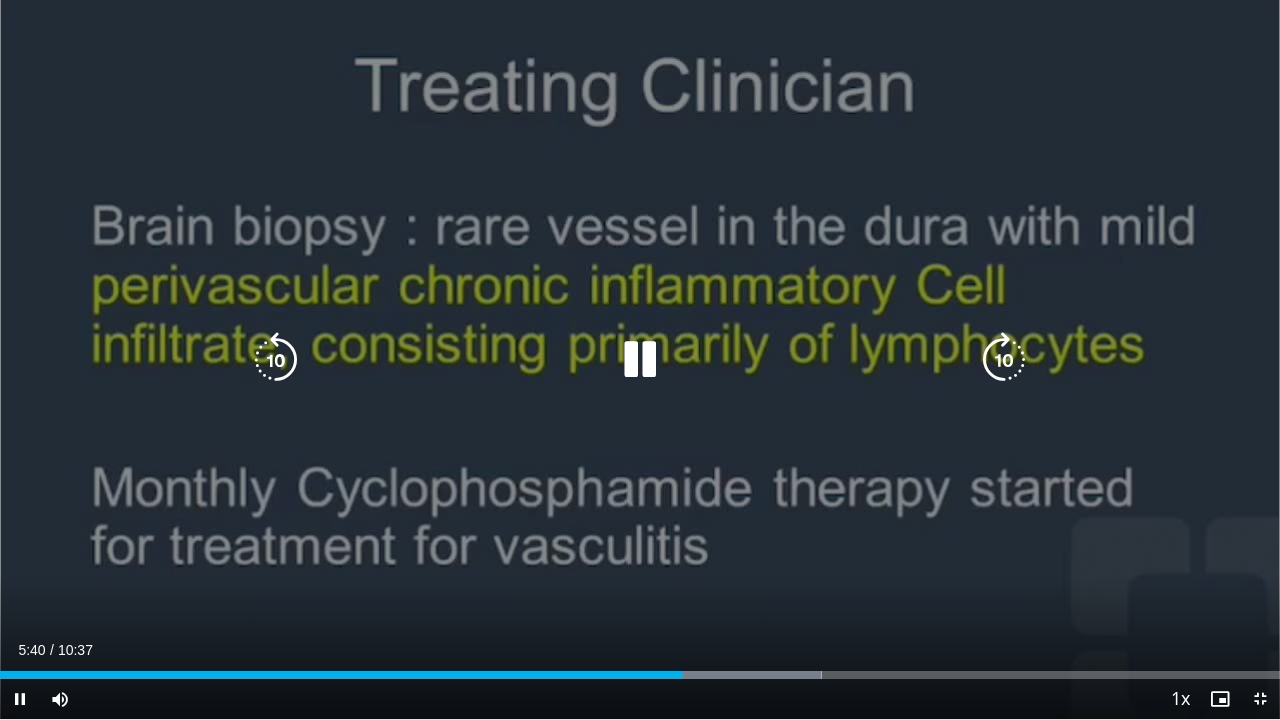 click at bounding box center [640, 360] 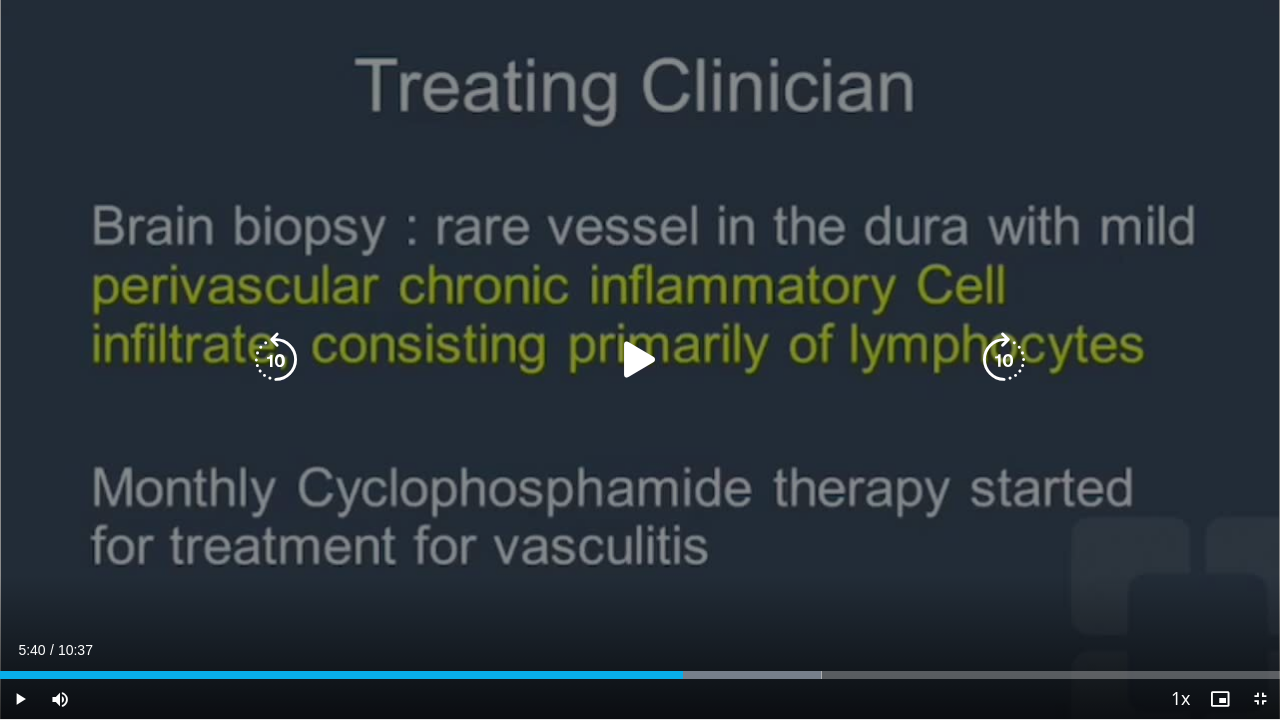 click at bounding box center [640, 360] 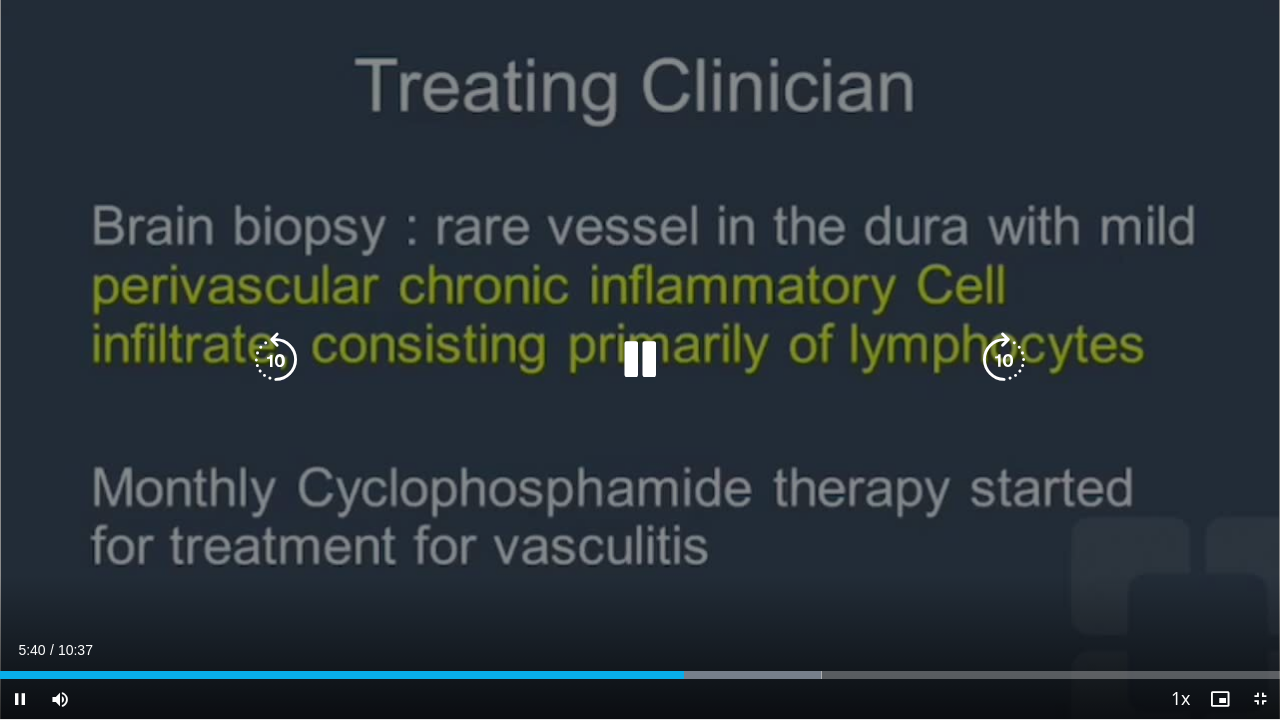 type 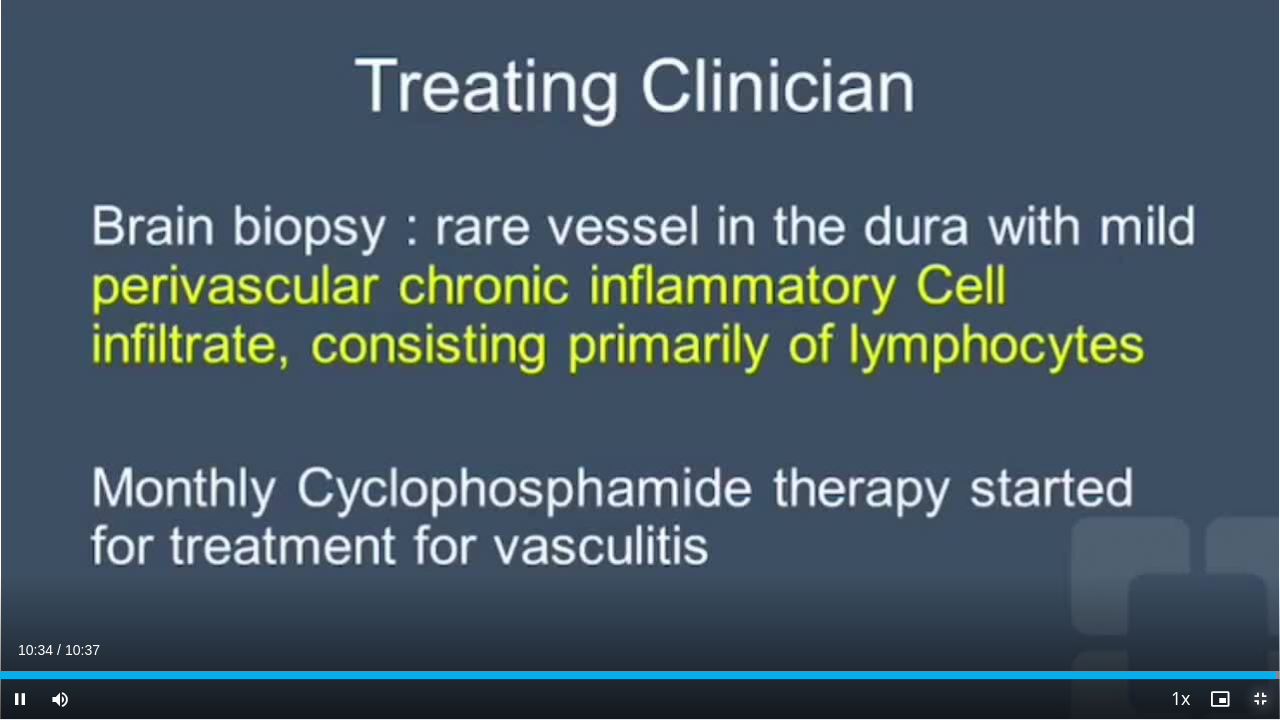 click at bounding box center [1260, 699] 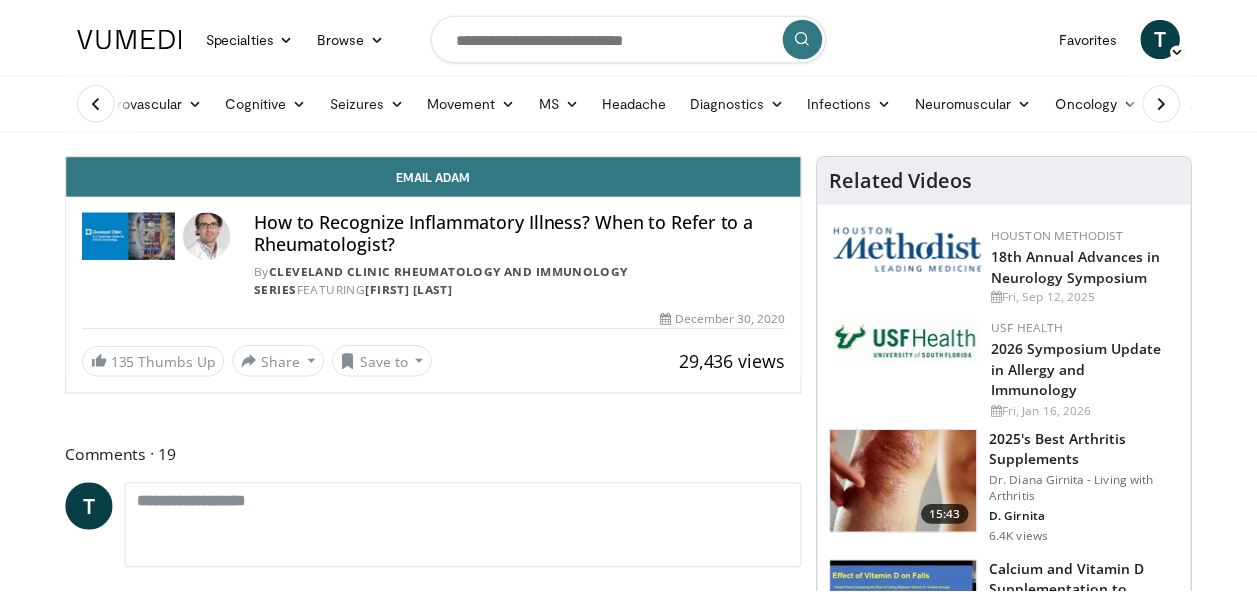 scroll, scrollTop: 0, scrollLeft: 0, axis: both 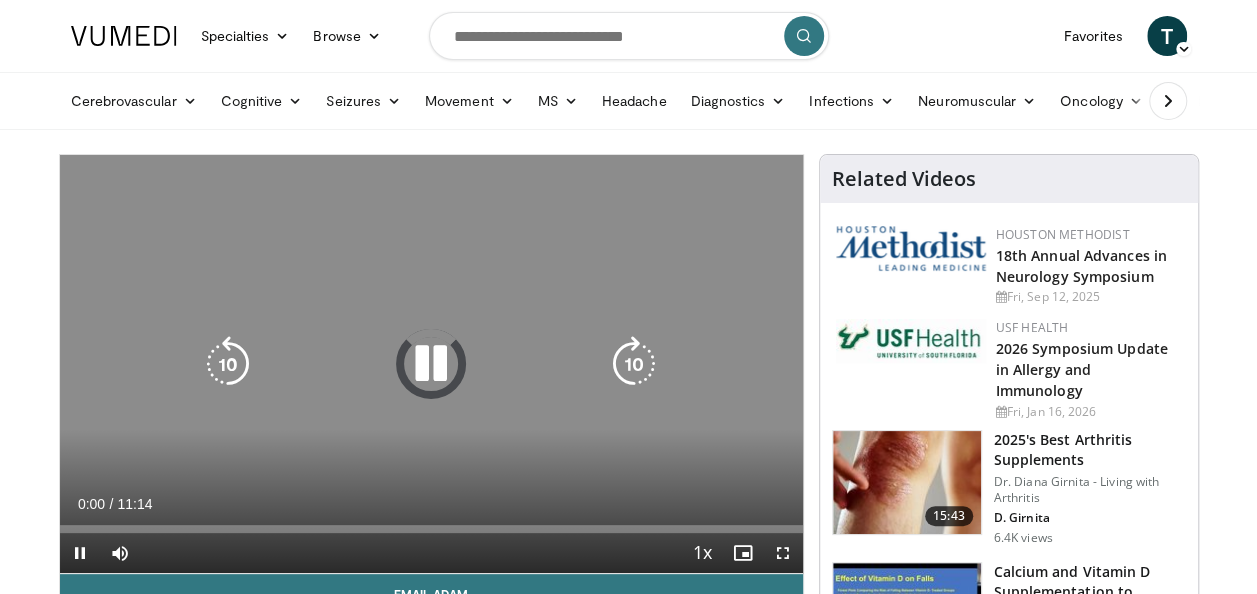 click at bounding box center (431, 364) 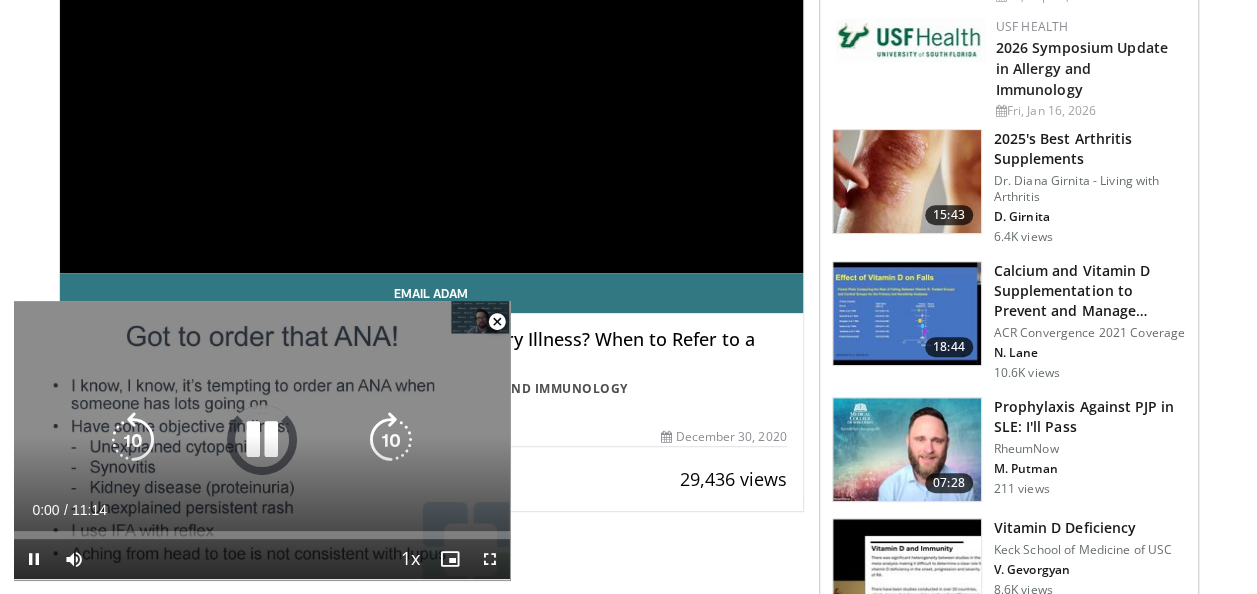 scroll, scrollTop: 302, scrollLeft: 0, axis: vertical 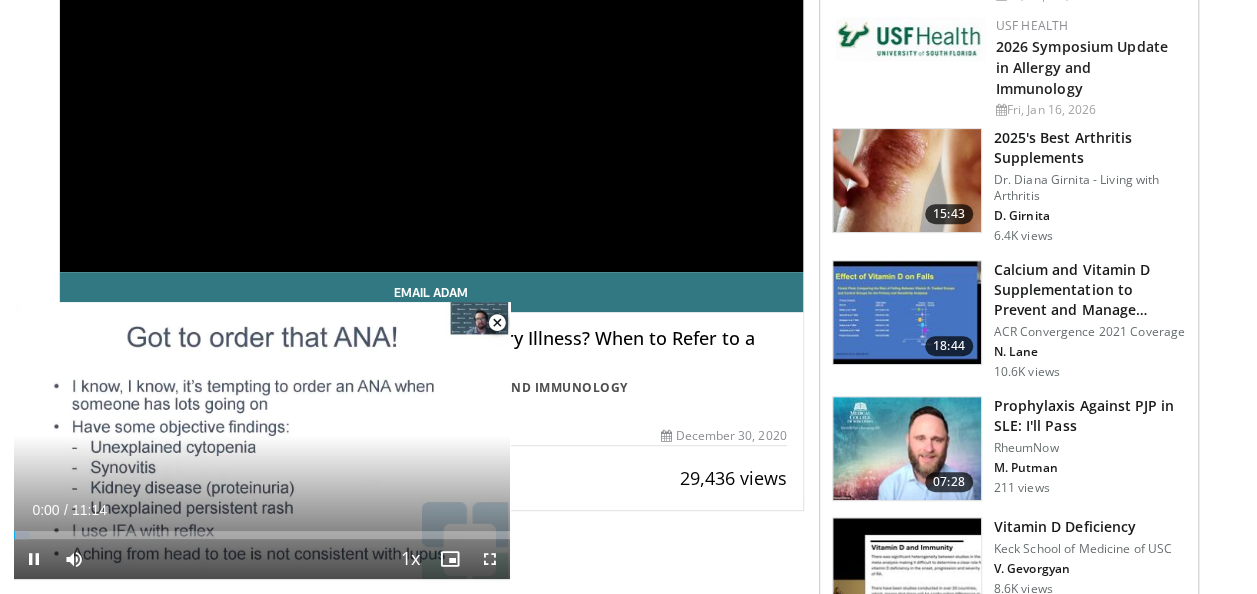 click at bounding box center [497, 323] 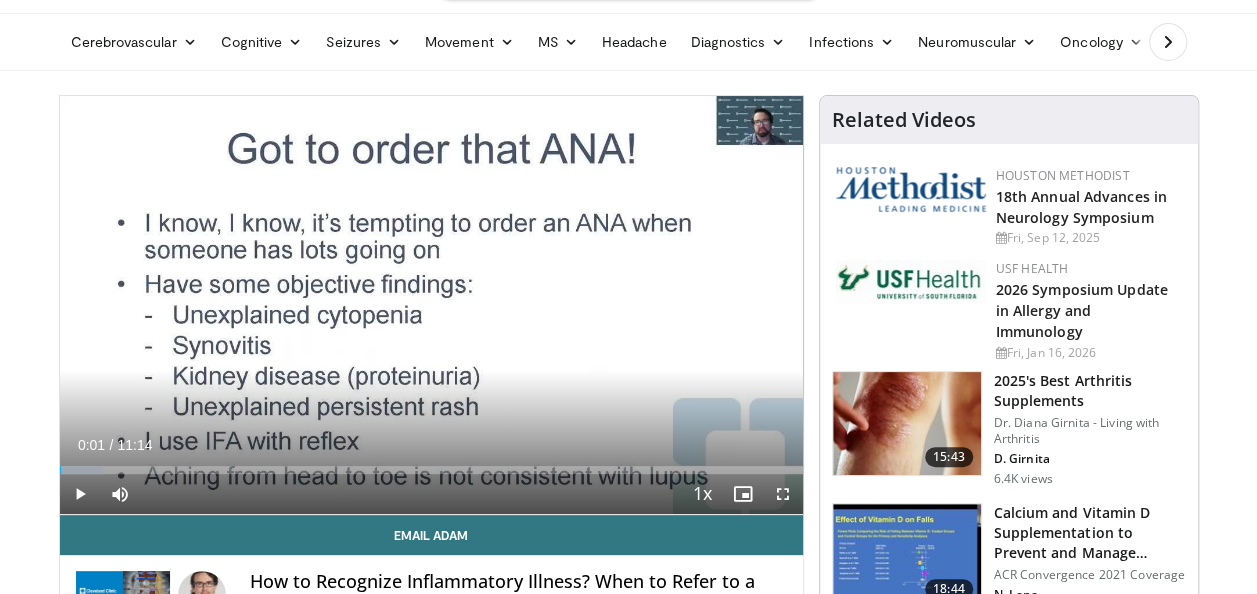 scroll, scrollTop: 0, scrollLeft: 0, axis: both 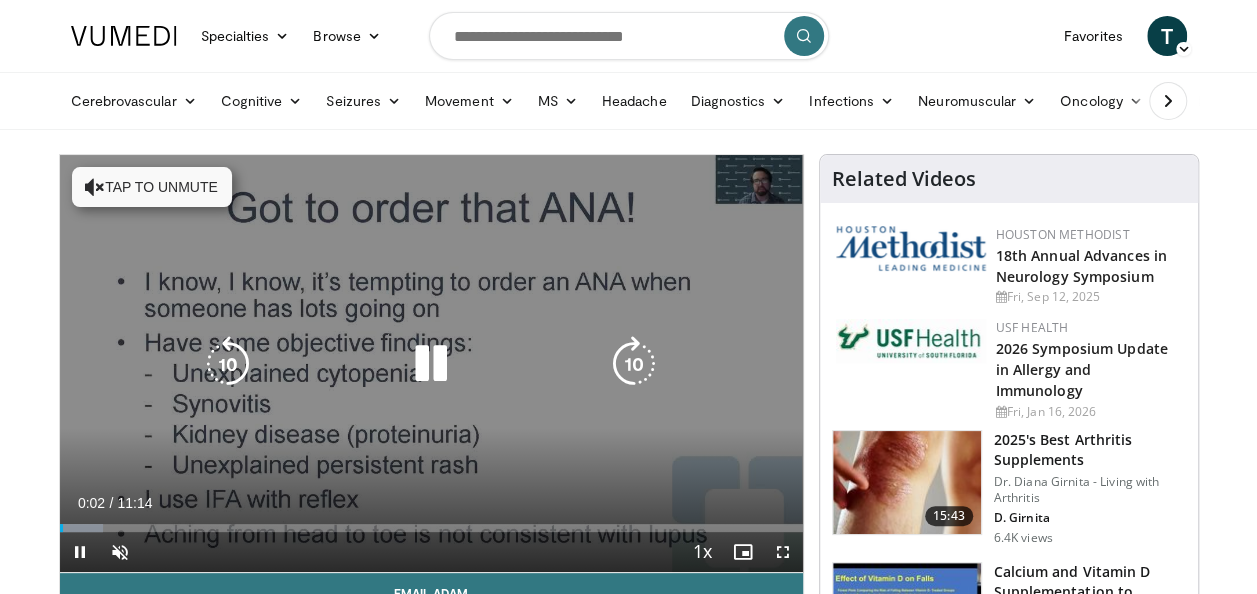 click on "Tap to unmute" at bounding box center (152, 187) 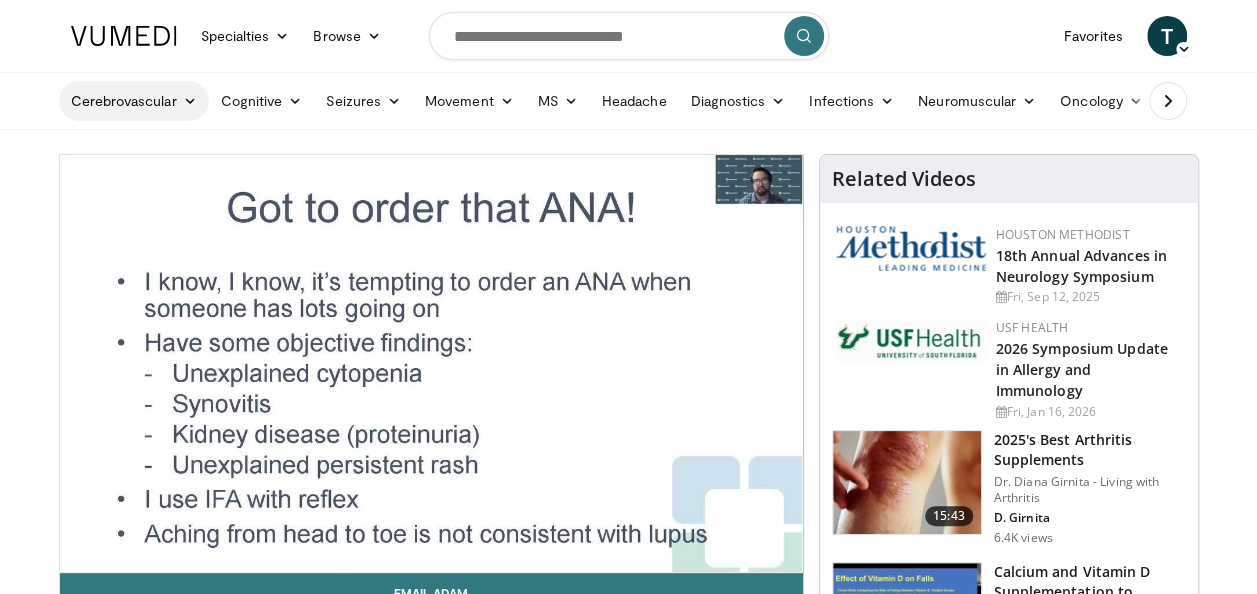 click on "Cerebrovascular" at bounding box center [134, 101] 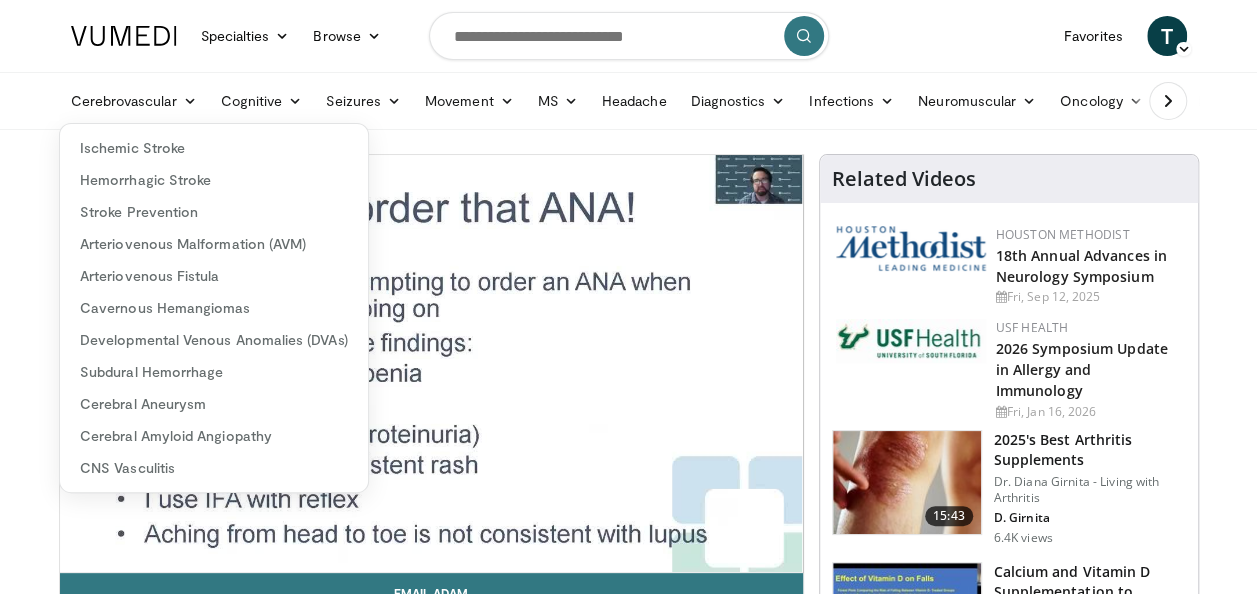 click on "Specialties
Adult & Family Medicine
Allergy, Asthma, Immunology
Anesthesiology
Cardiology
Dental
Dermatology
Endocrinology
Gastroenterology & Hepatology
General Surgery
Hematology & Oncology
Infectious Disease
Nephrology
Neurology
Neurosurgery
Obstetrics & Gynecology
Ophthalmology
Oral Maxillofacial
Orthopaedics
Otolaryngology
Pediatrics
Plastic Surgery
Podiatry
Psychiatry
Pulmonology
Radiation Oncology
Radiology
Rheumatology
Urology" at bounding box center (628, 2039) 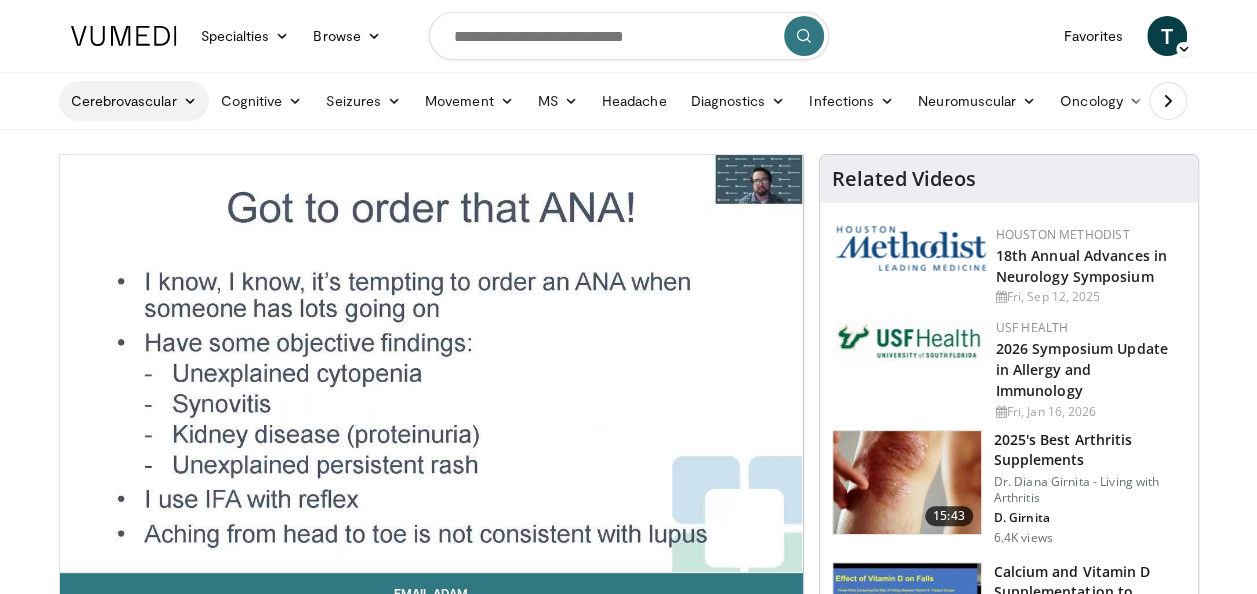 click on "Cerebrovascular" at bounding box center [134, 101] 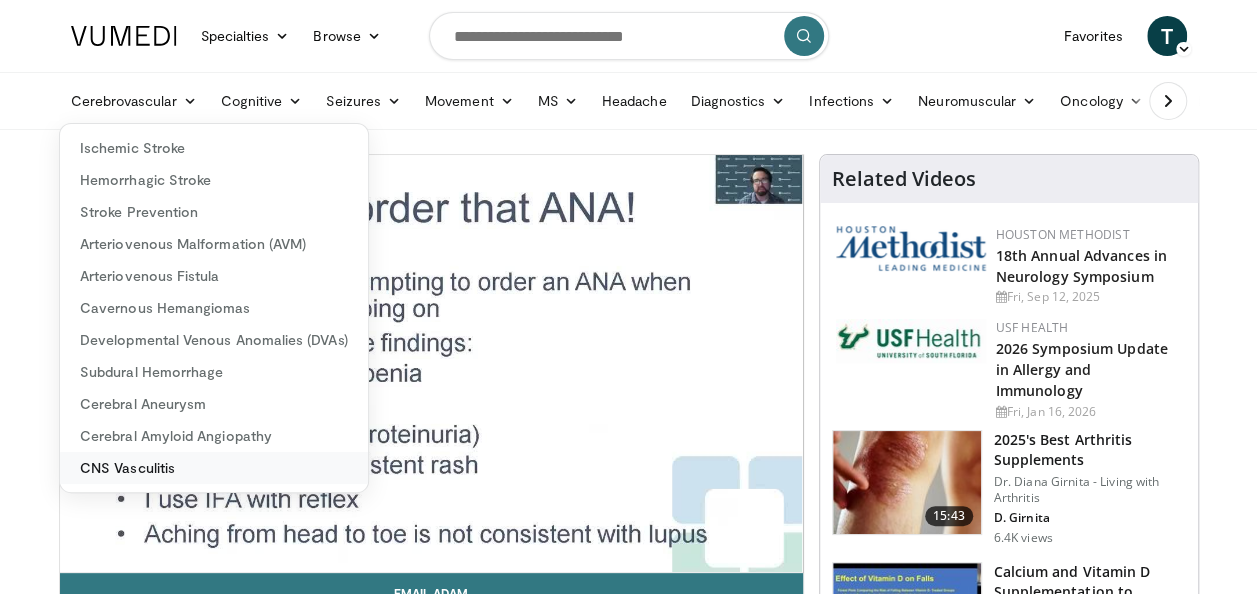 click on "CNS Vasculitis" at bounding box center [214, 468] 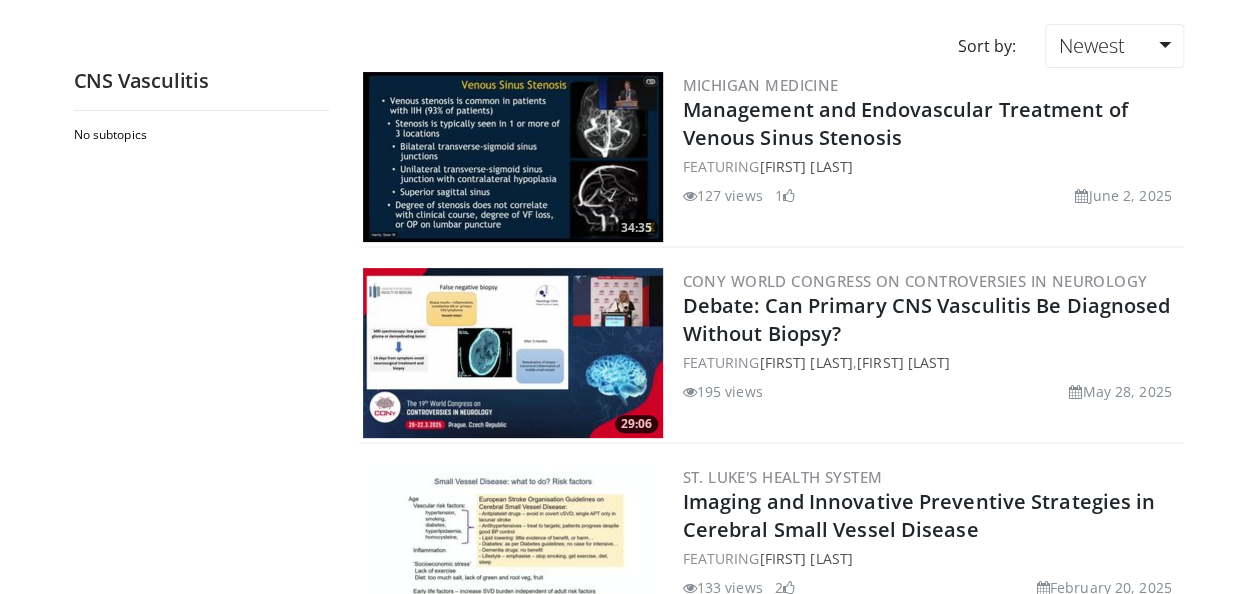 scroll, scrollTop: 139, scrollLeft: 0, axis: vertical 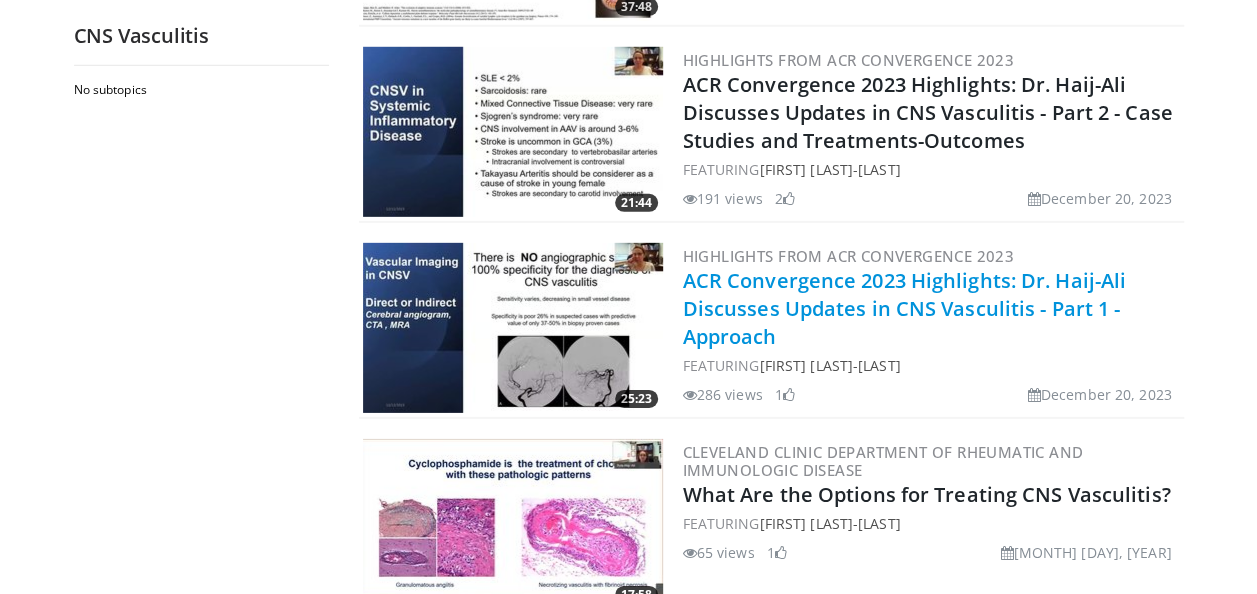 click on "ACR Convergence 2023 Highlights: Dr. Haij-Ali Discusses Updates in CNS Vasculitis - Part 1 - Approach" at bounding box center (905, 308) 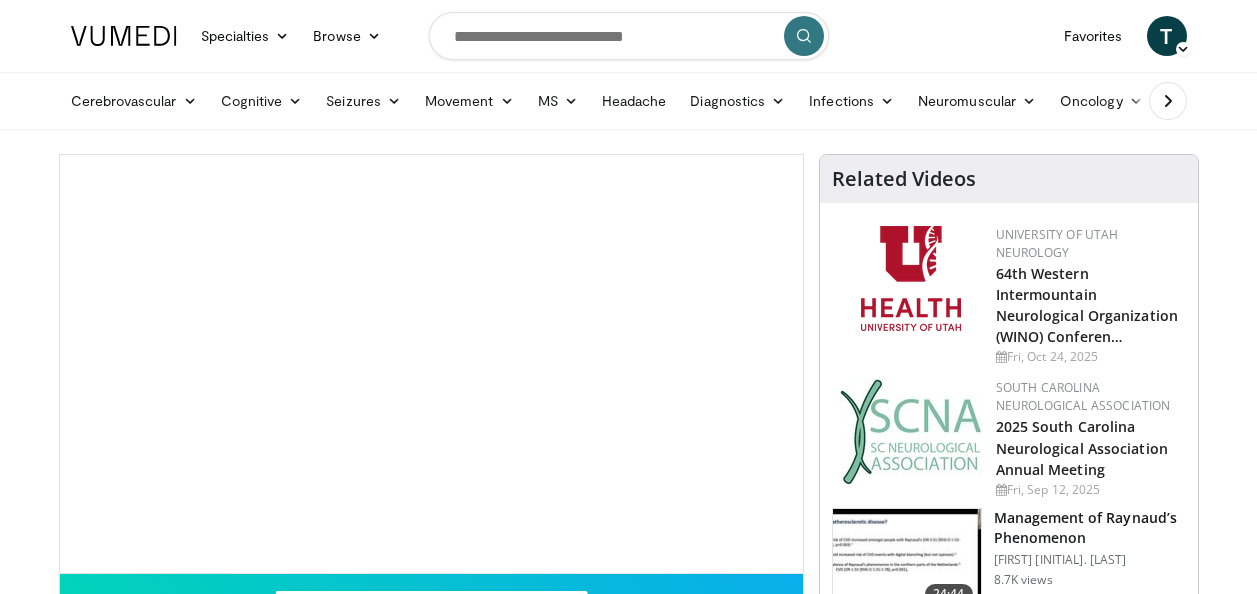 scroll, scrollTop: 0, scrollLeft: 0, axis: both 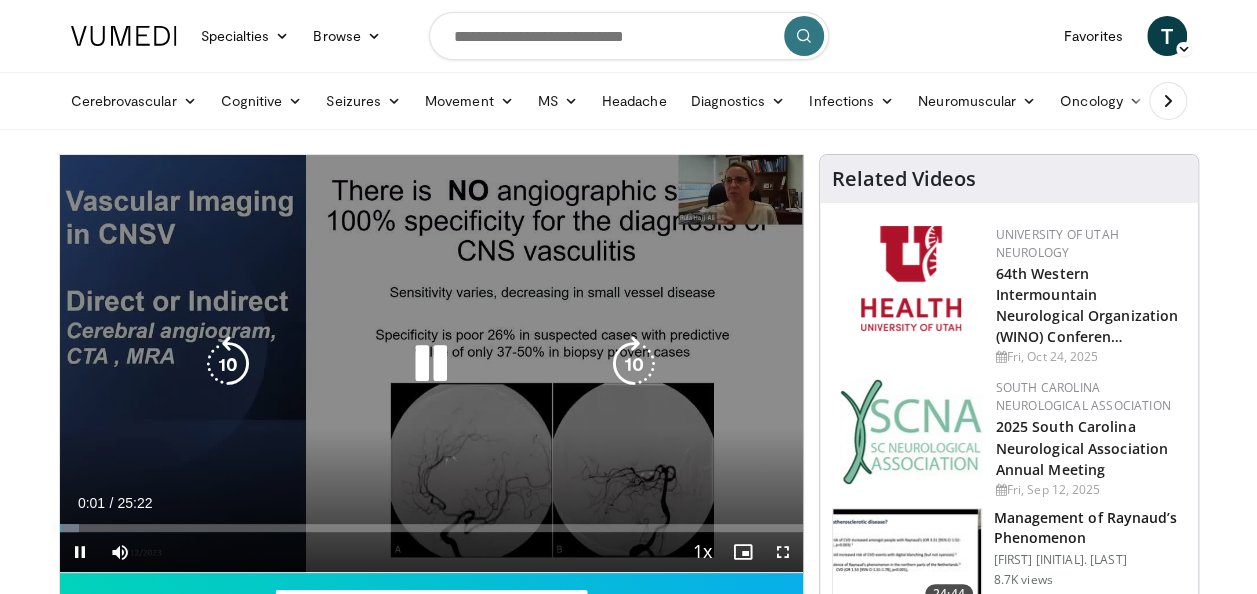click at bounding box center (431, 364) 